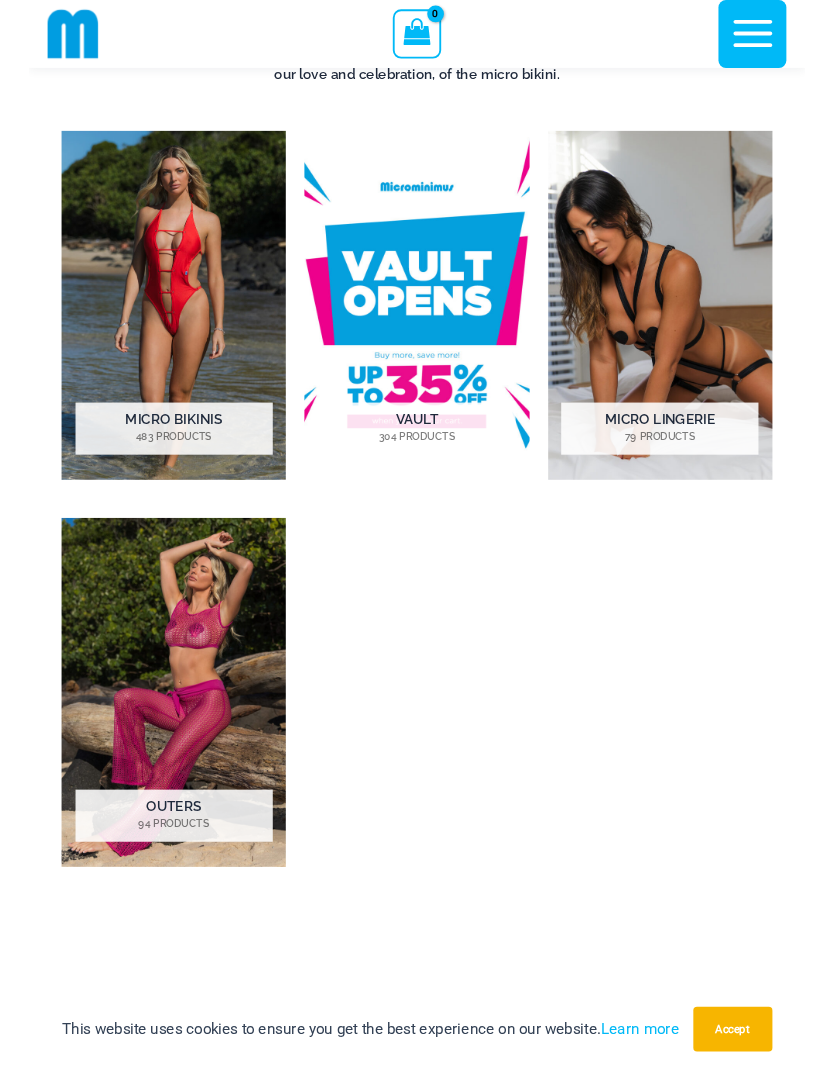 scroll, scrollTop: 658, scrollLeft: 0, axis: vertical 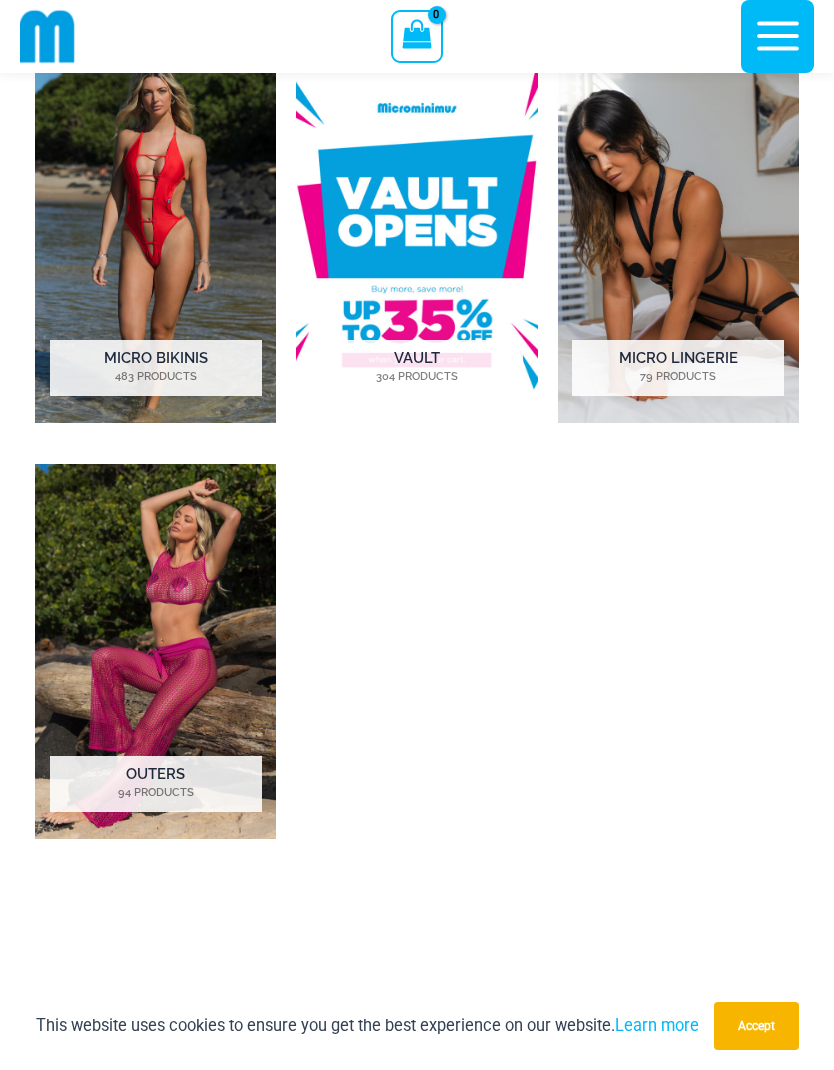 click at bounding box center [155, 235] 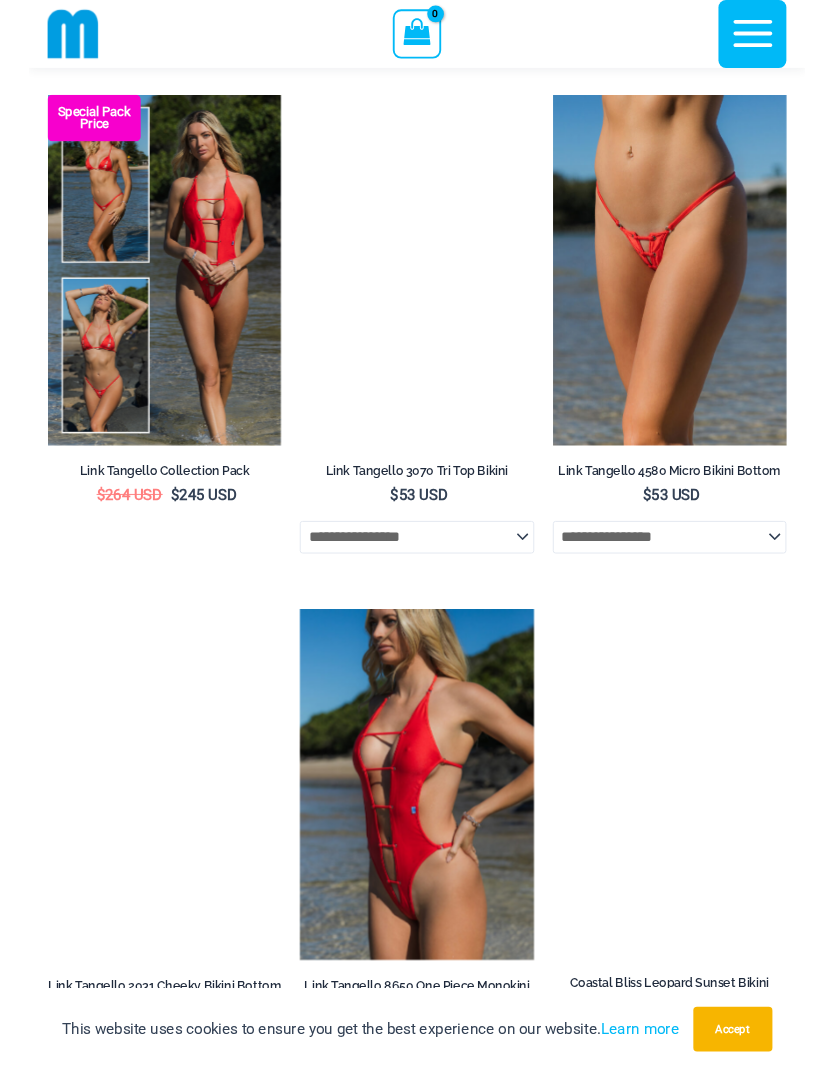 scroll, scrollTop: 2353, scrollLeft: 0, axis: vertical 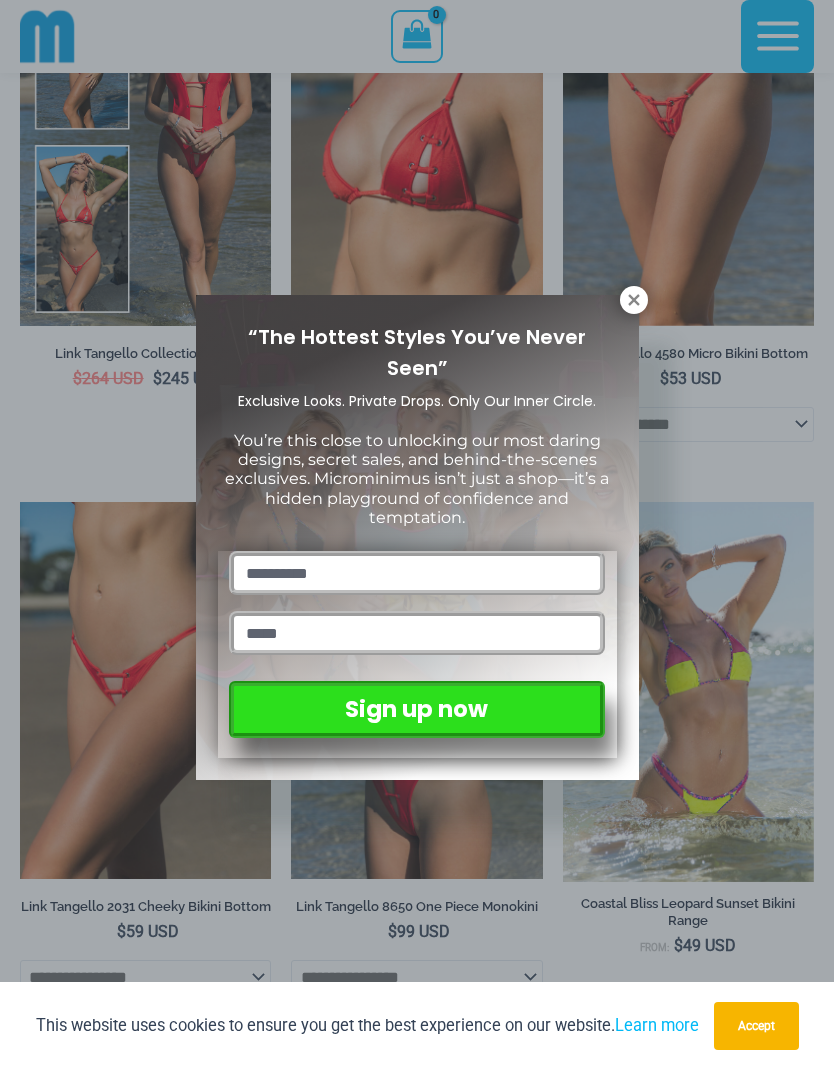 click 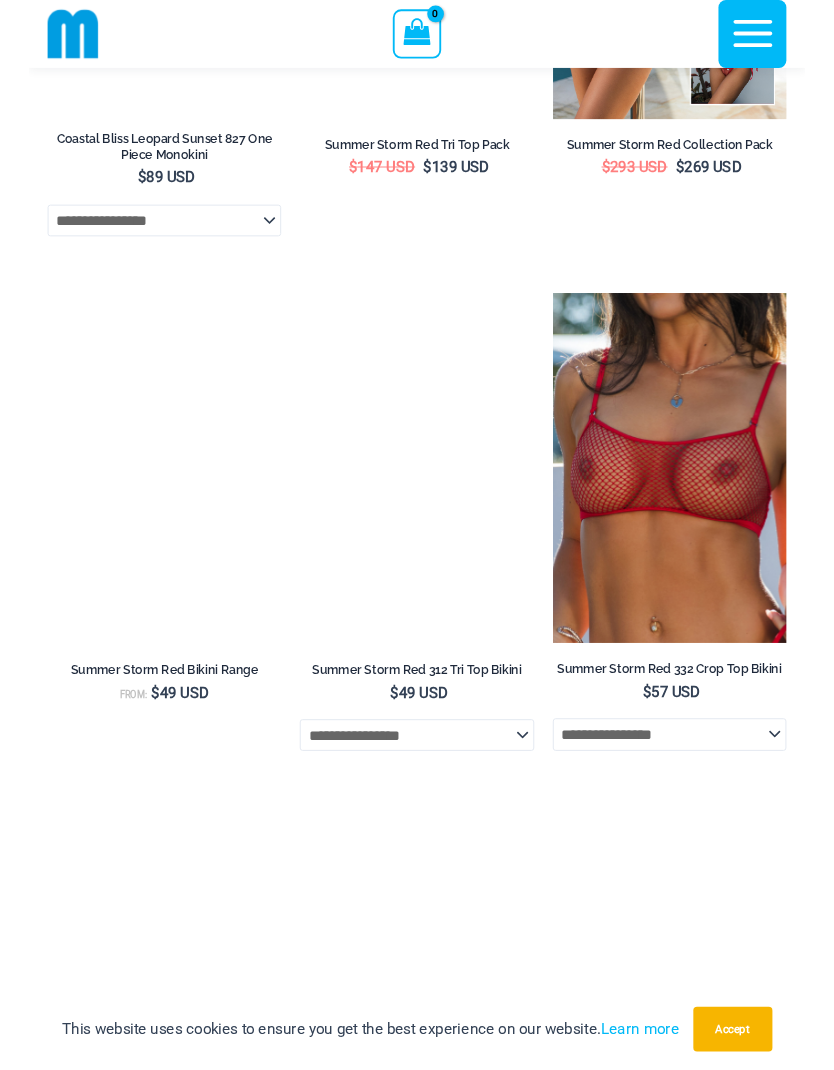 scroll, scrollTop: 4504, scrollLeft: 0, axis: vertical 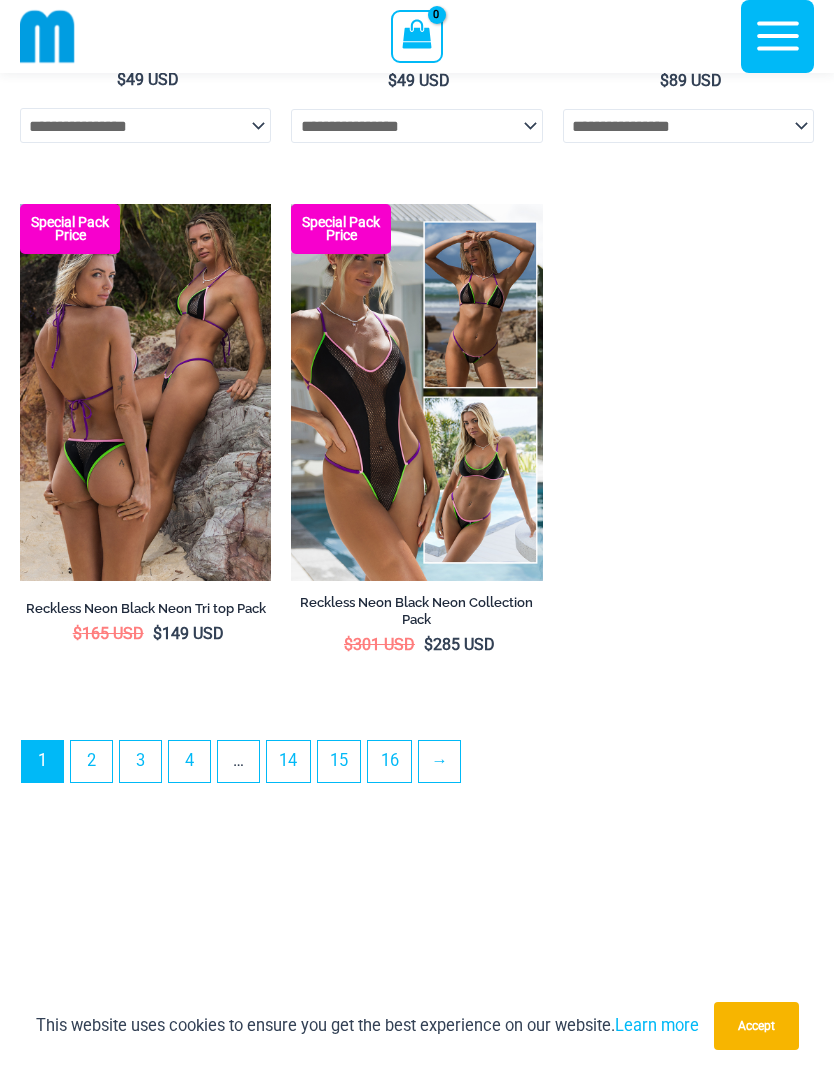 click on "1
2
3
4
…
14
15
16
→" at bounding box center (417, 766) 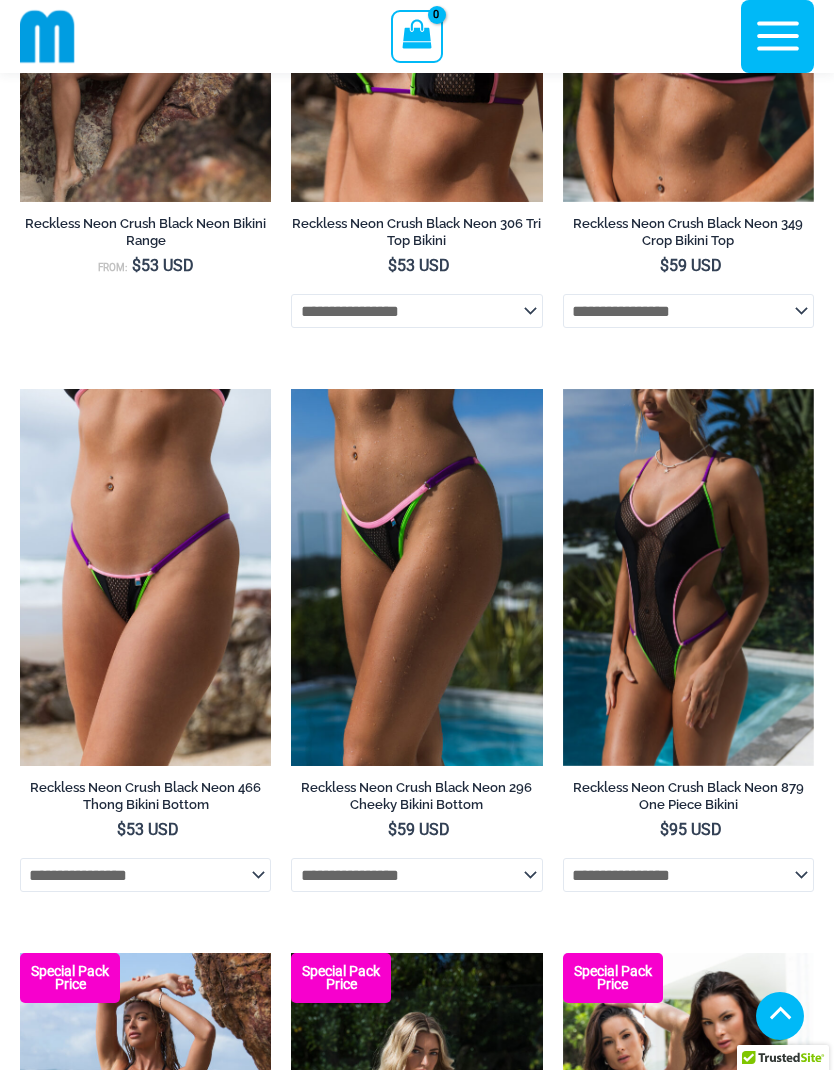 scroll, scrollTop: 391, scrollLeft: 0, axis: vertical 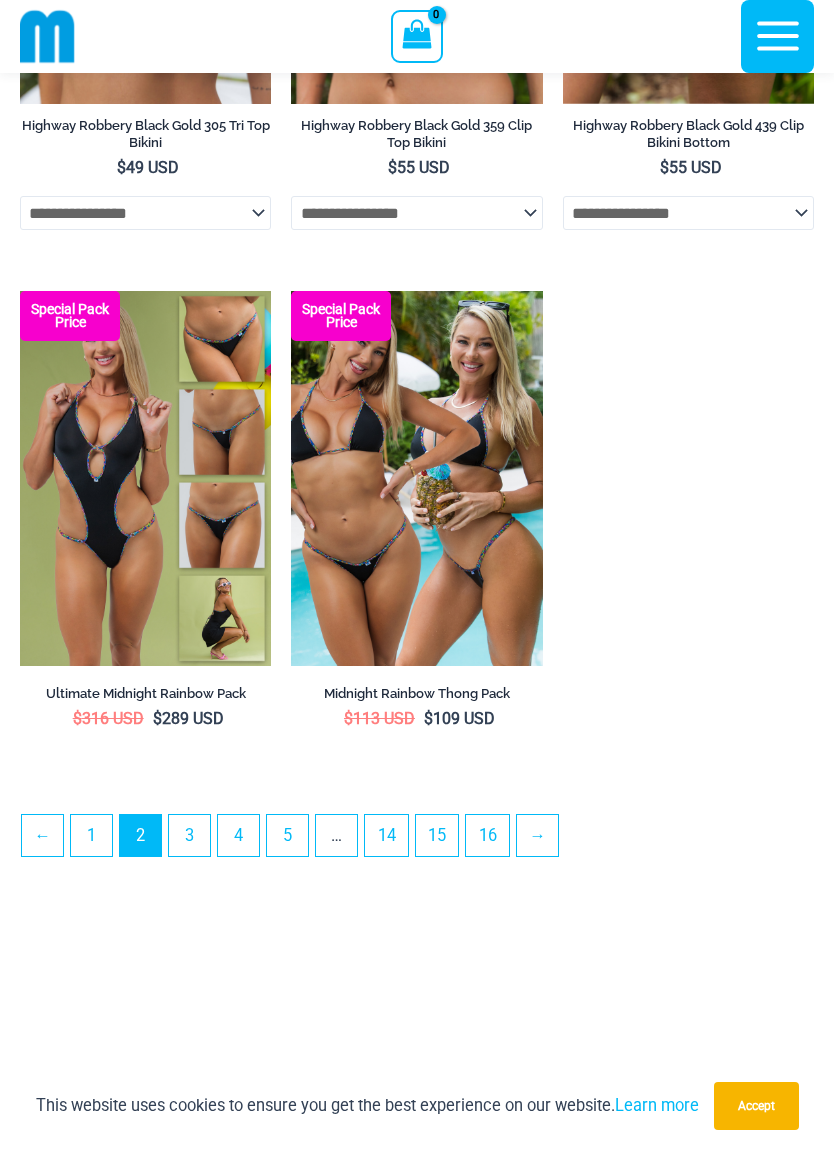 click on "→" at bounding box center [537, 835] 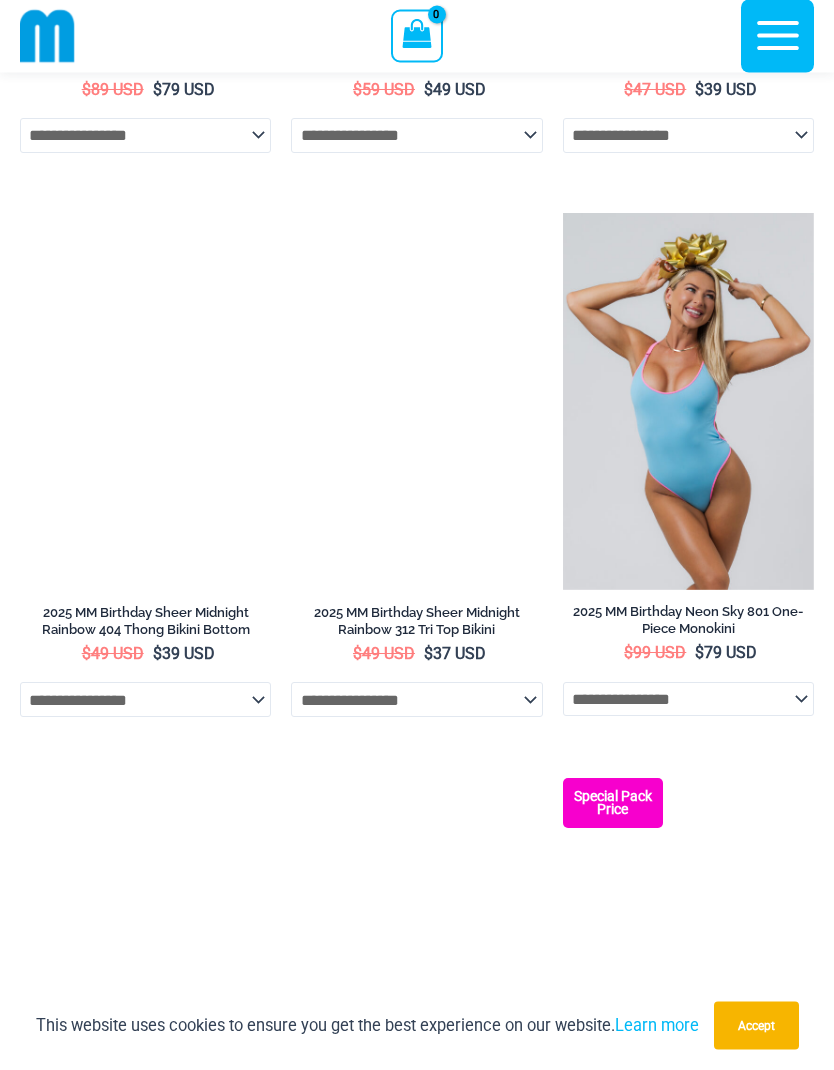 scroll, scrollTop: 1115, scrollLeft: 0, axis: vertical 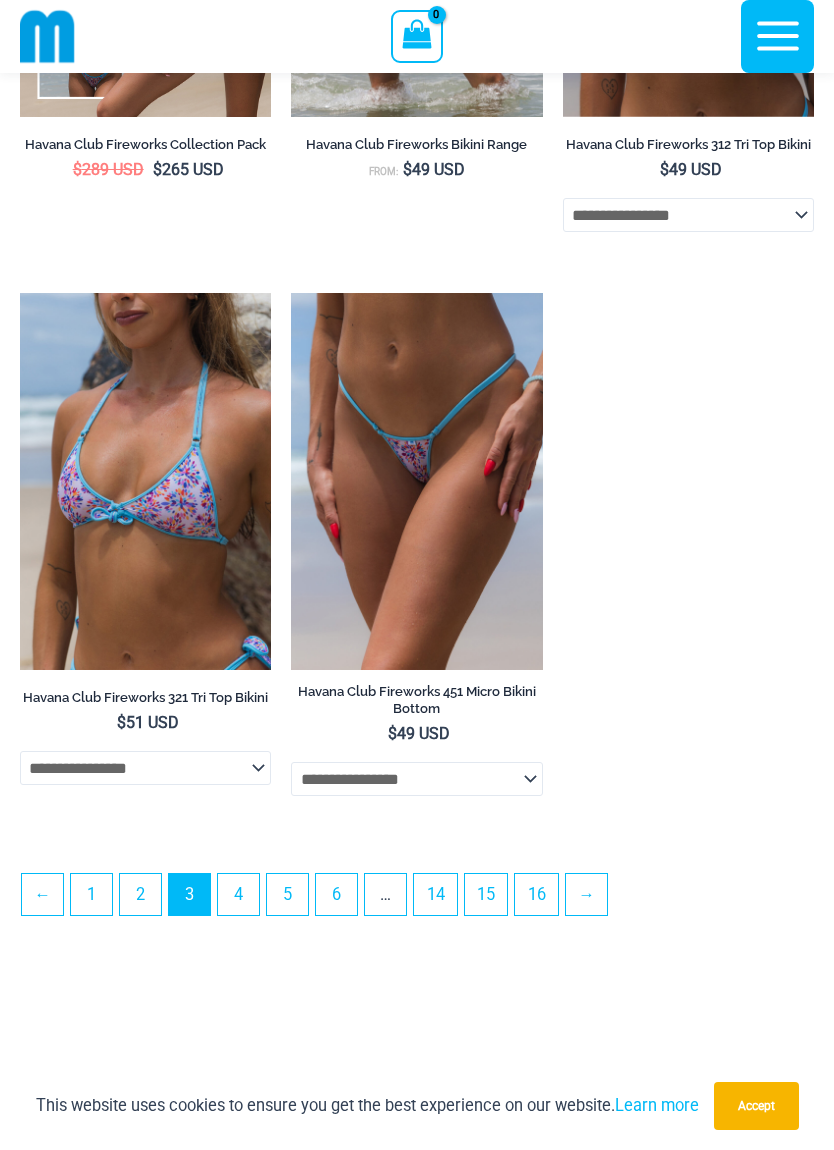 click on "→" at bounding box center [586, 894] 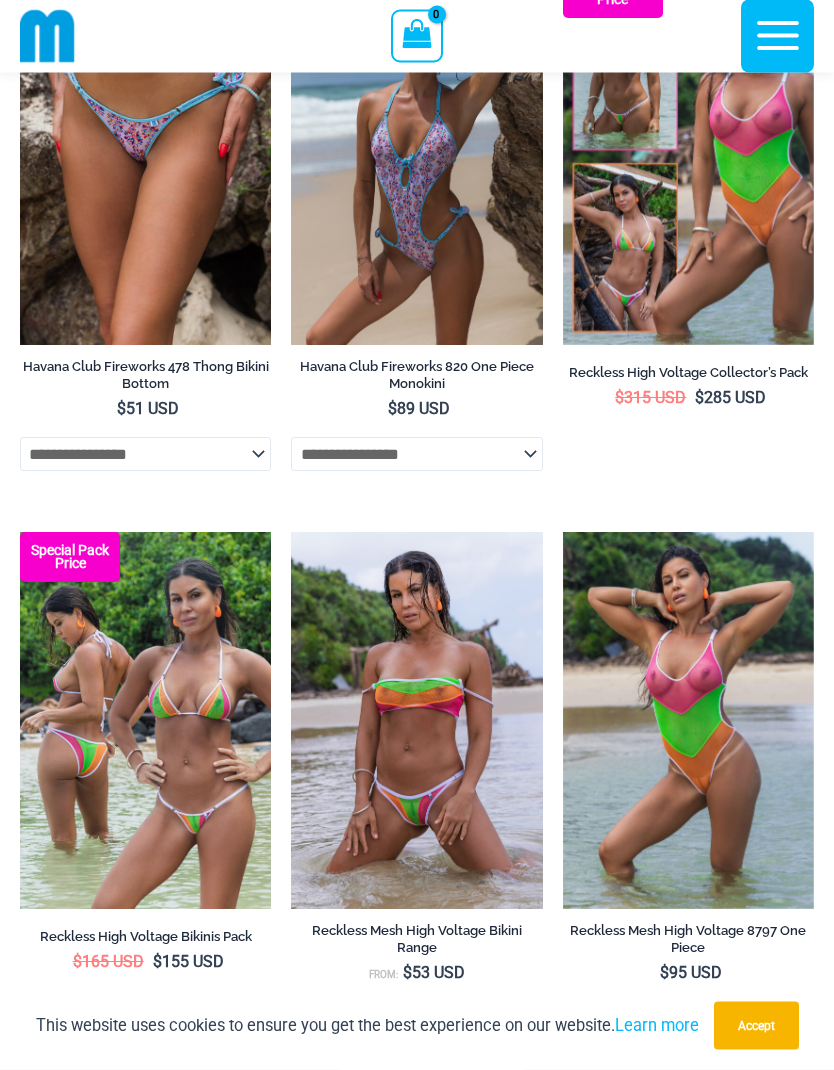 scroll, scrollTop: 0, scrollLeft: 0, axis: both 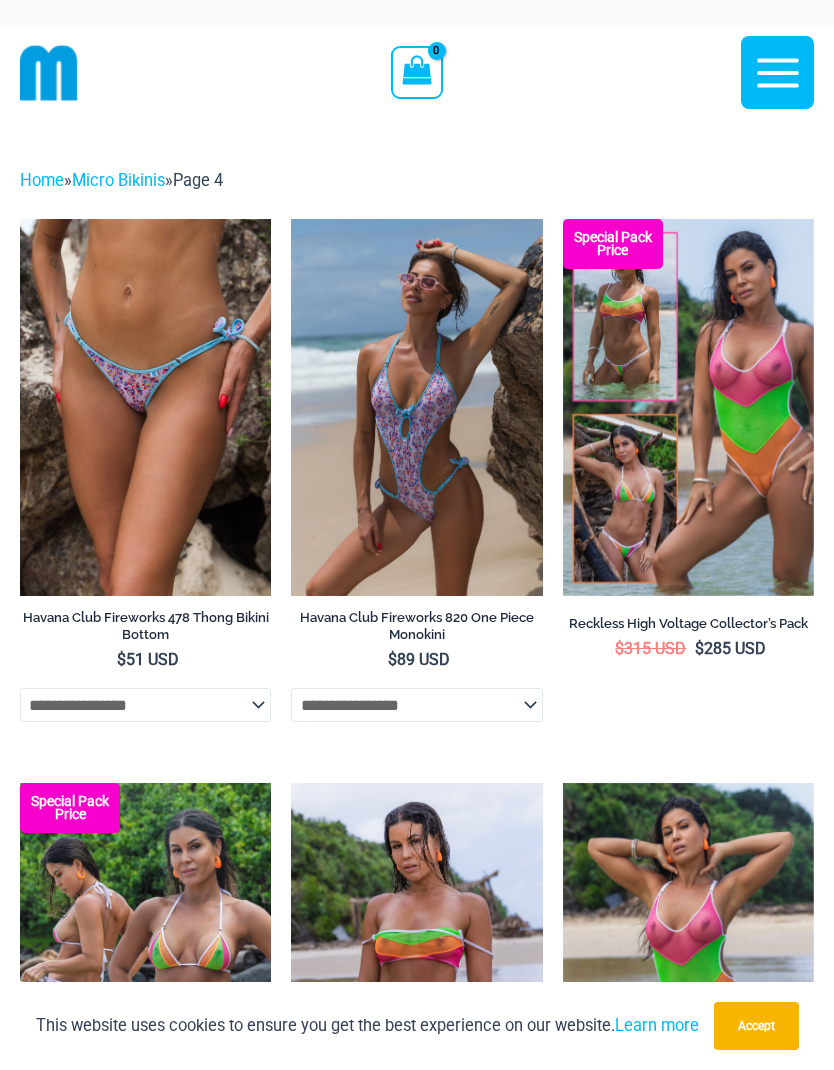 click 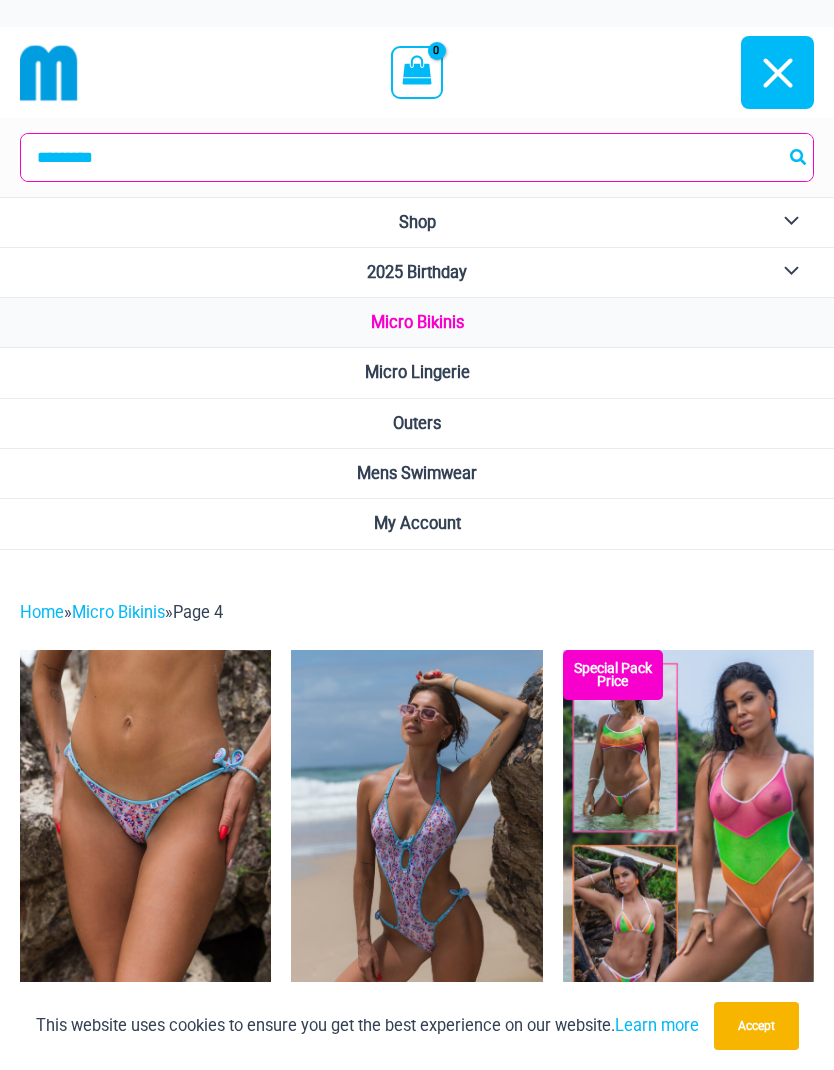 click on "Home  »  Micro Bikinis  »  Page 4" at bounding box center [417, 612] 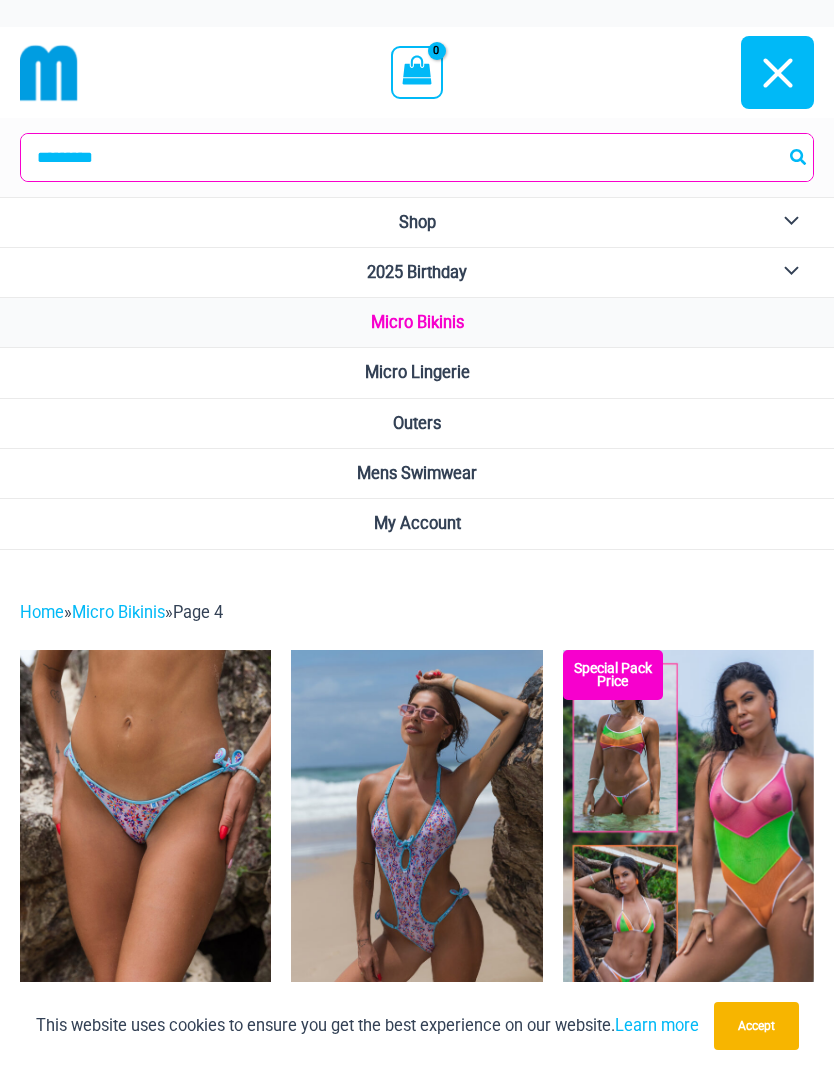 click 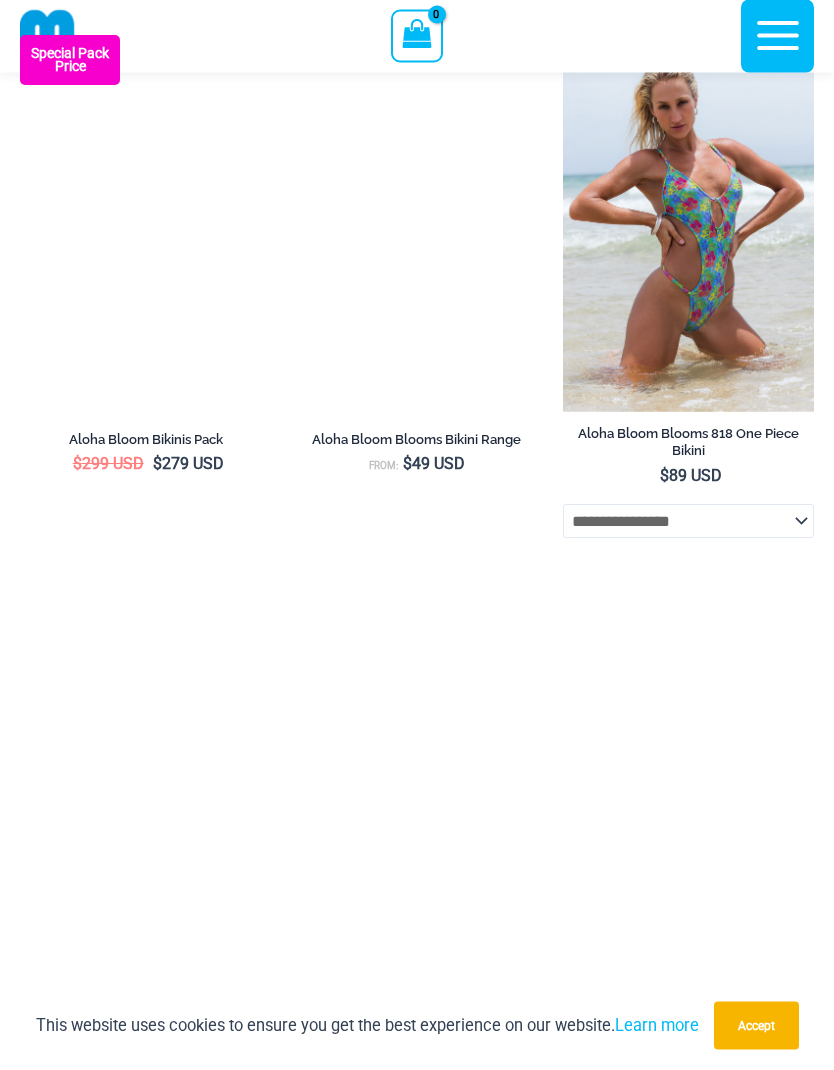 scroll, scrollTop: 4321, scrollLeft: 0, axis: vertical 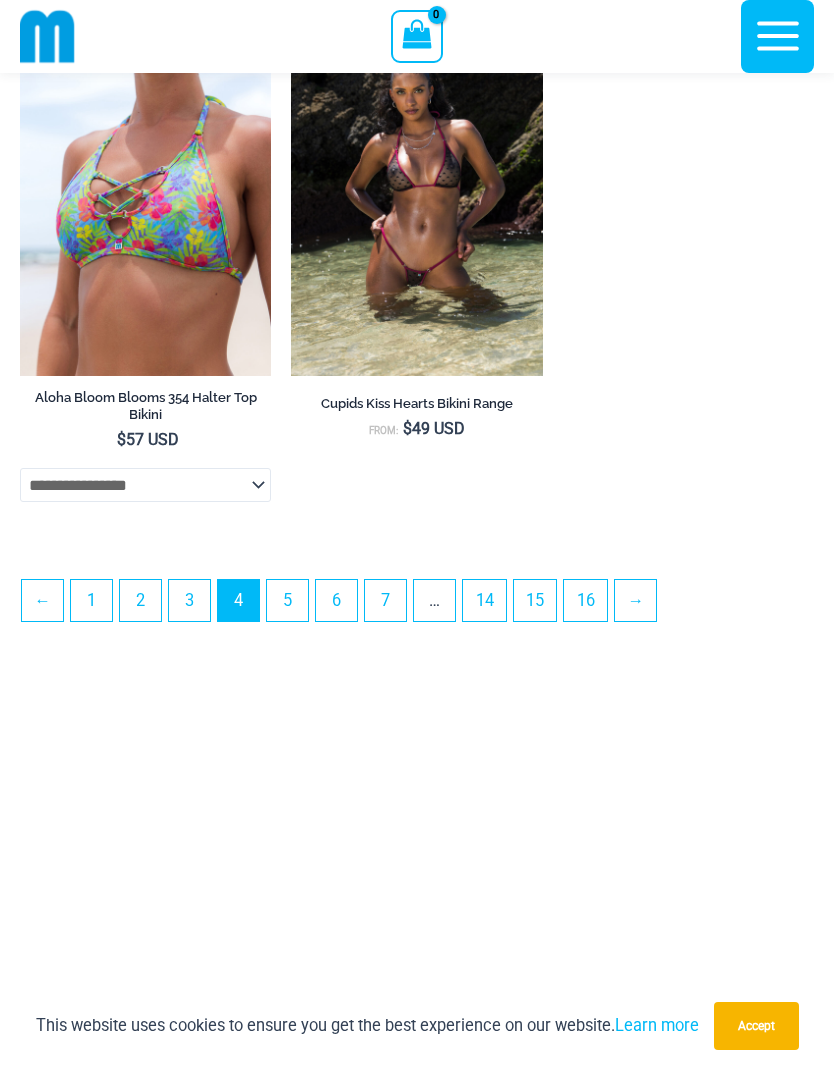 click on "→" at bounding box center [635, 600] 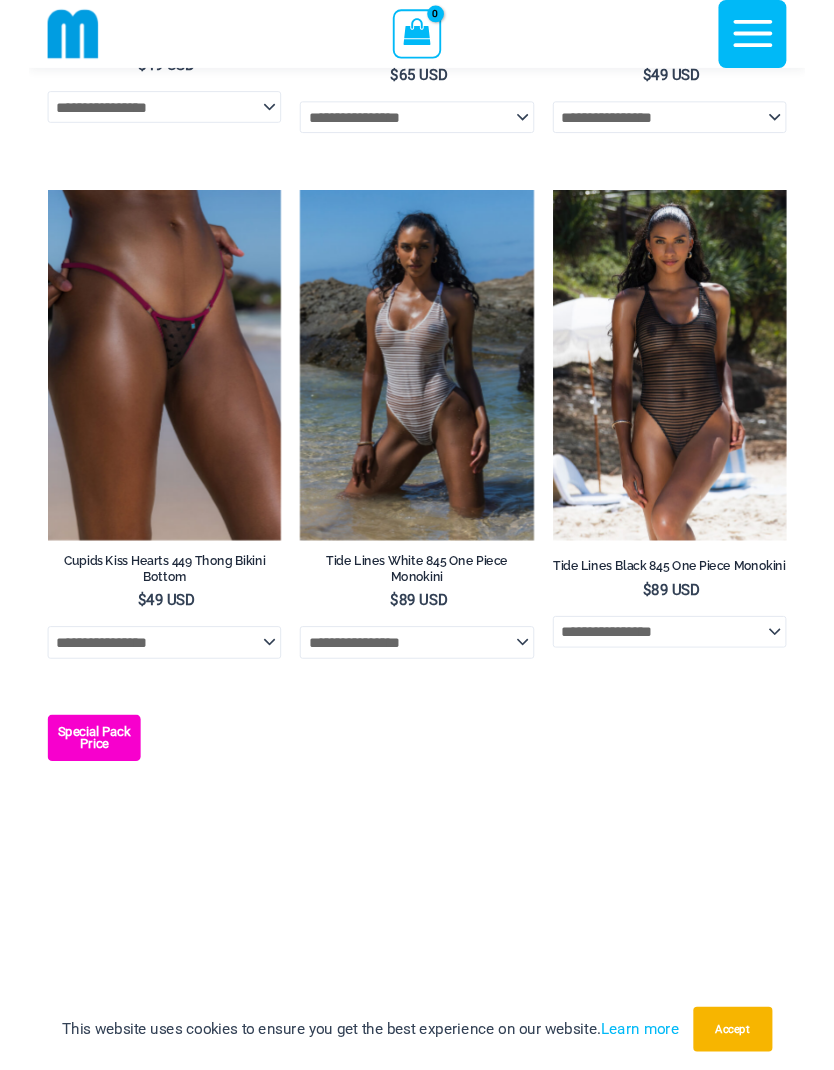 scroll, scrollTop: 641, scrollLeft: 0, axis: vertical 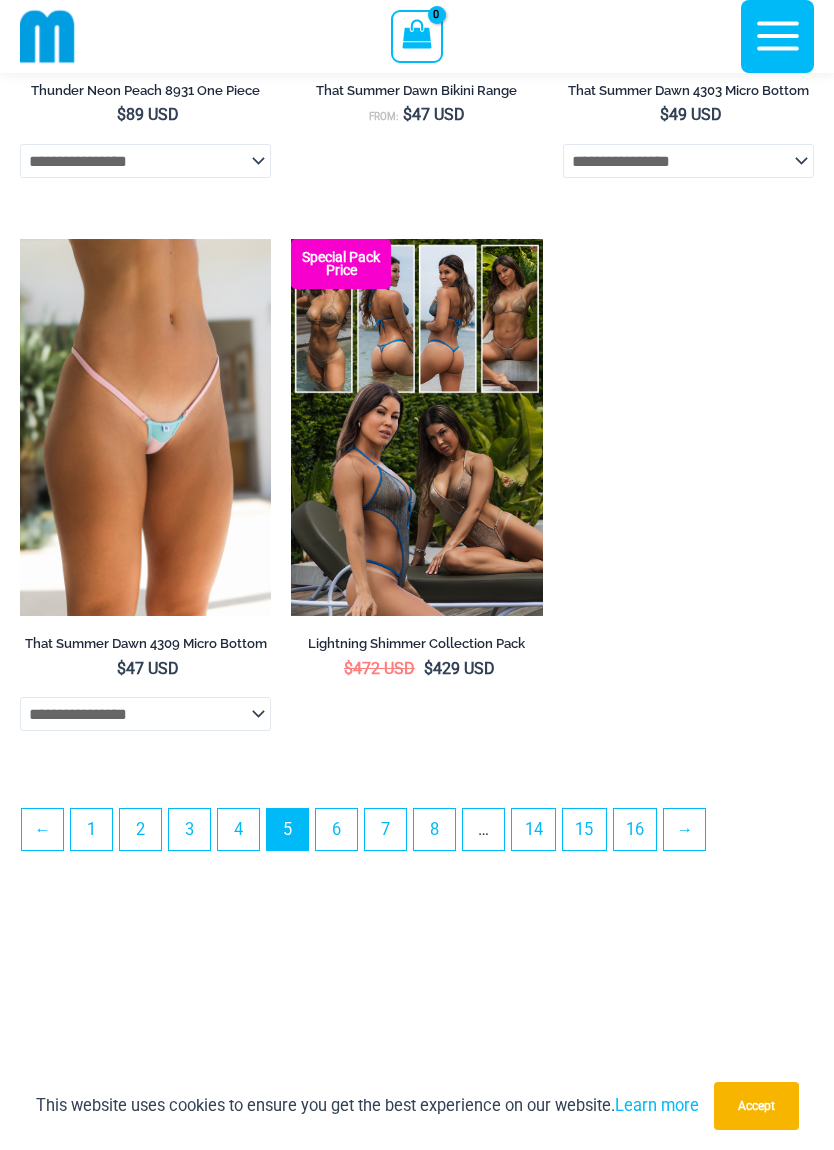 click on "→" at bounding box center (684, 829) 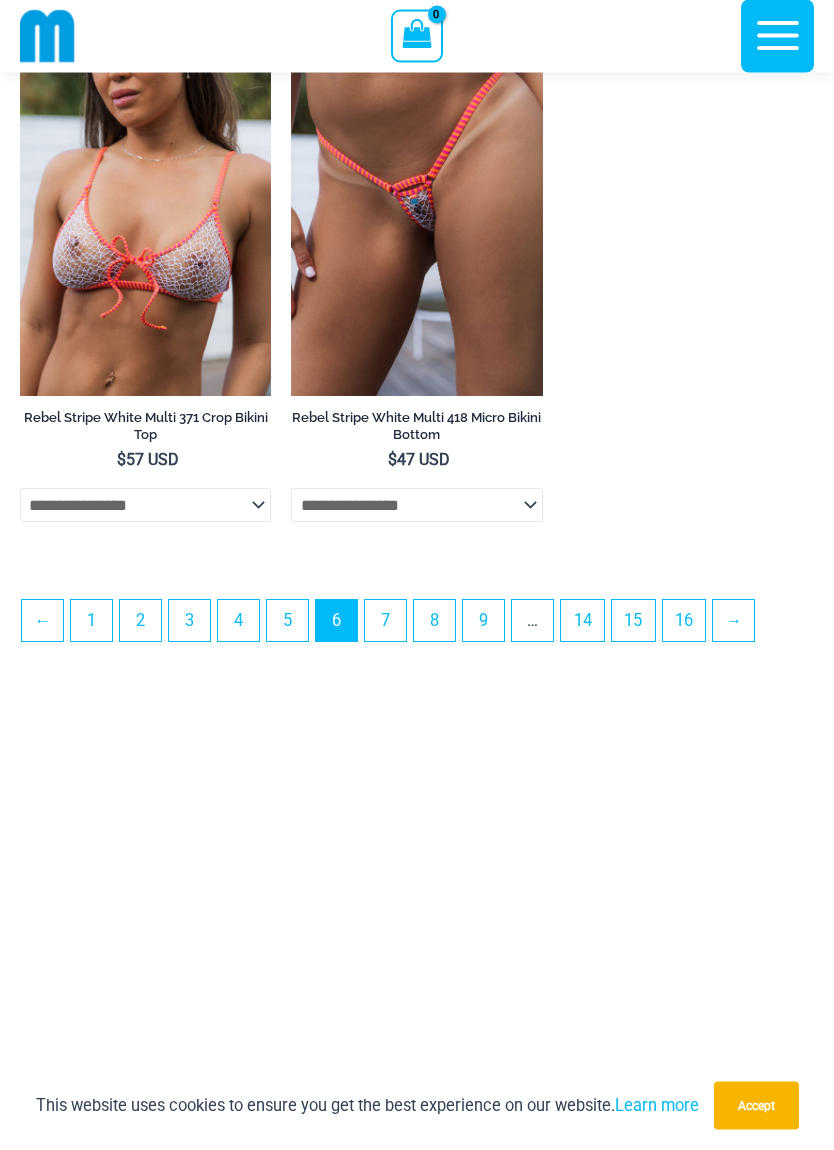 scroll, scrollTop: 5724, scrollLeft: 0, axis: vertical 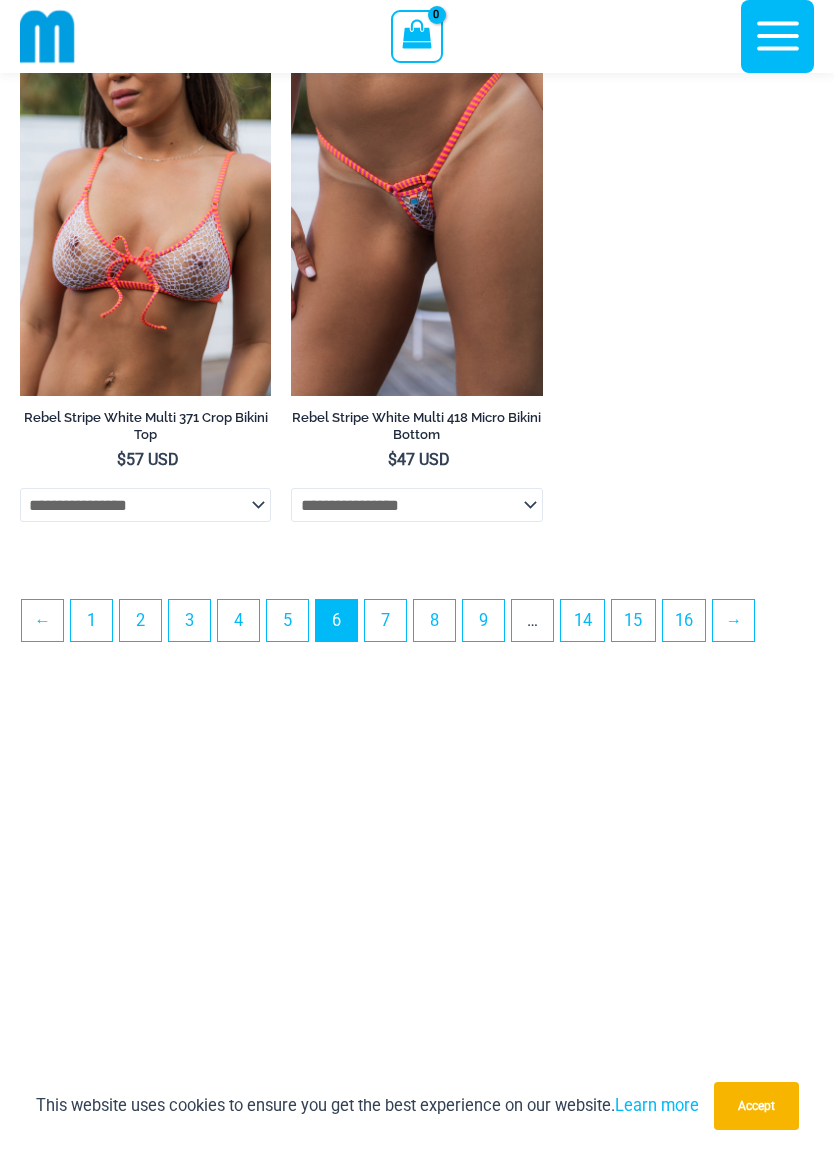 click on "→" at bounding box center (733, 620) 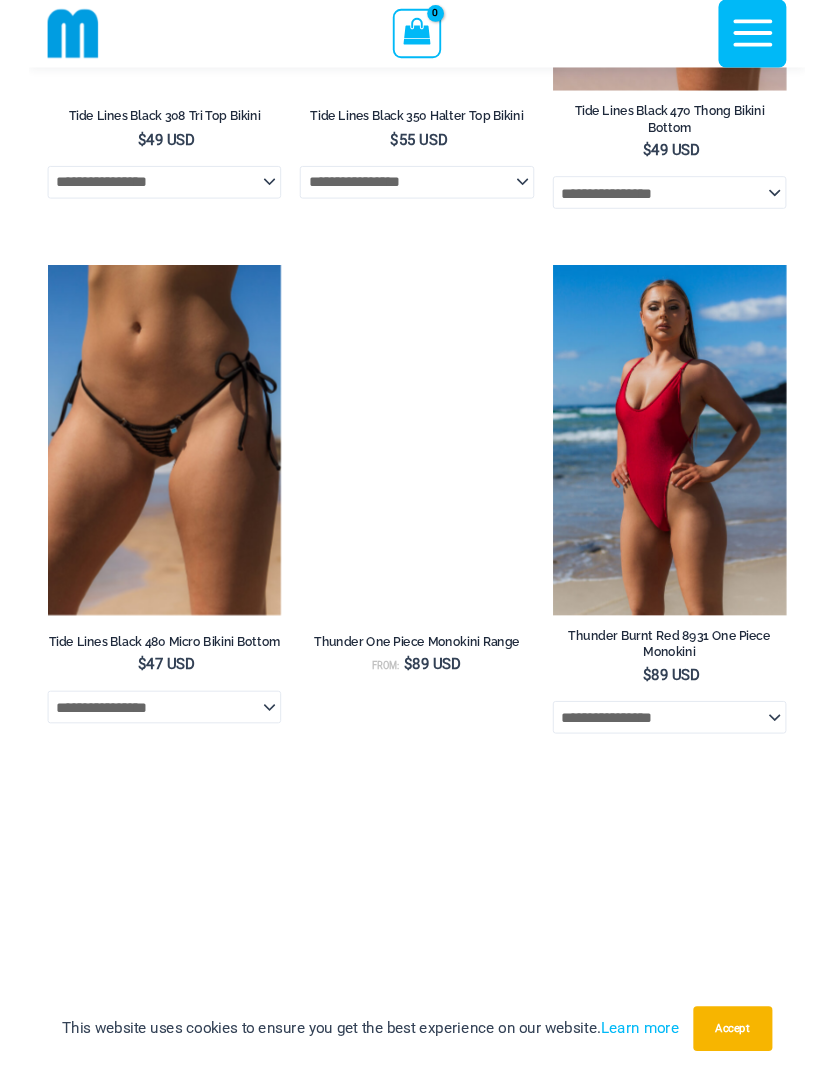 scroll, scrollTop: 4830, scrollLeft: 0, axis: vertical 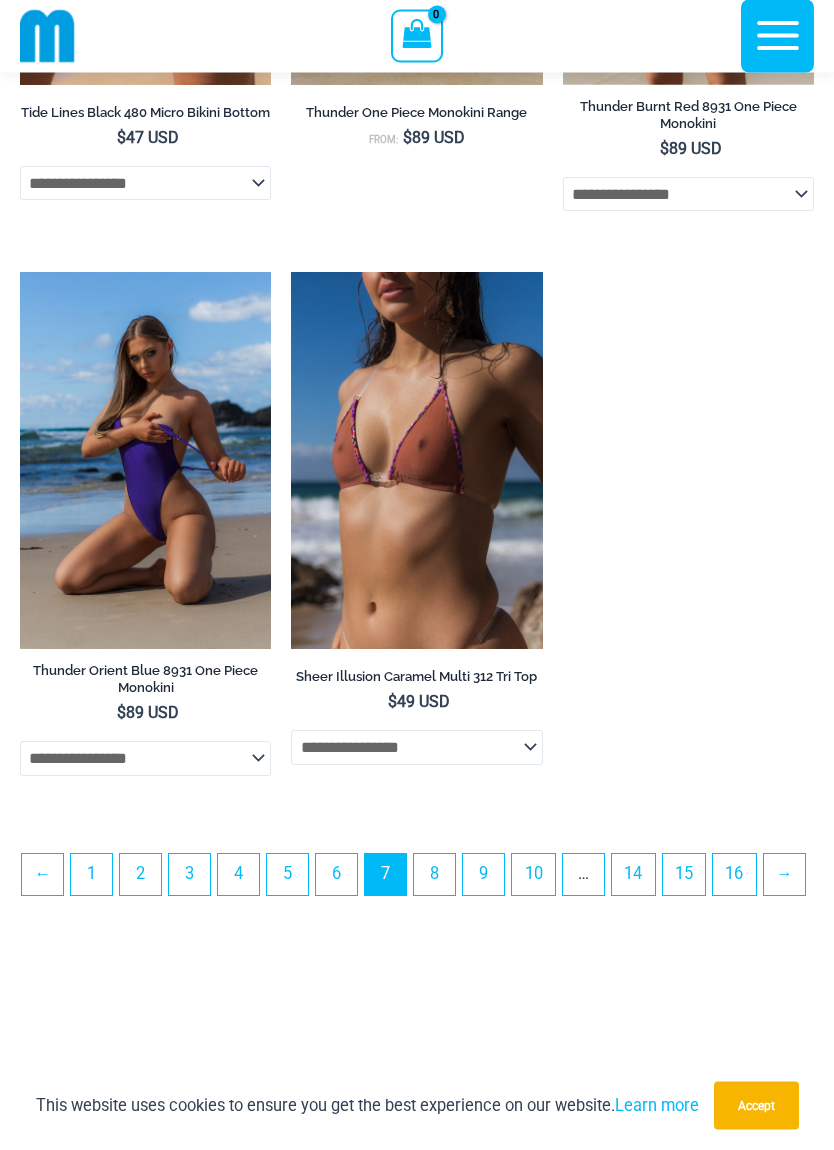 click on "16" at bounding box center [734, 875] 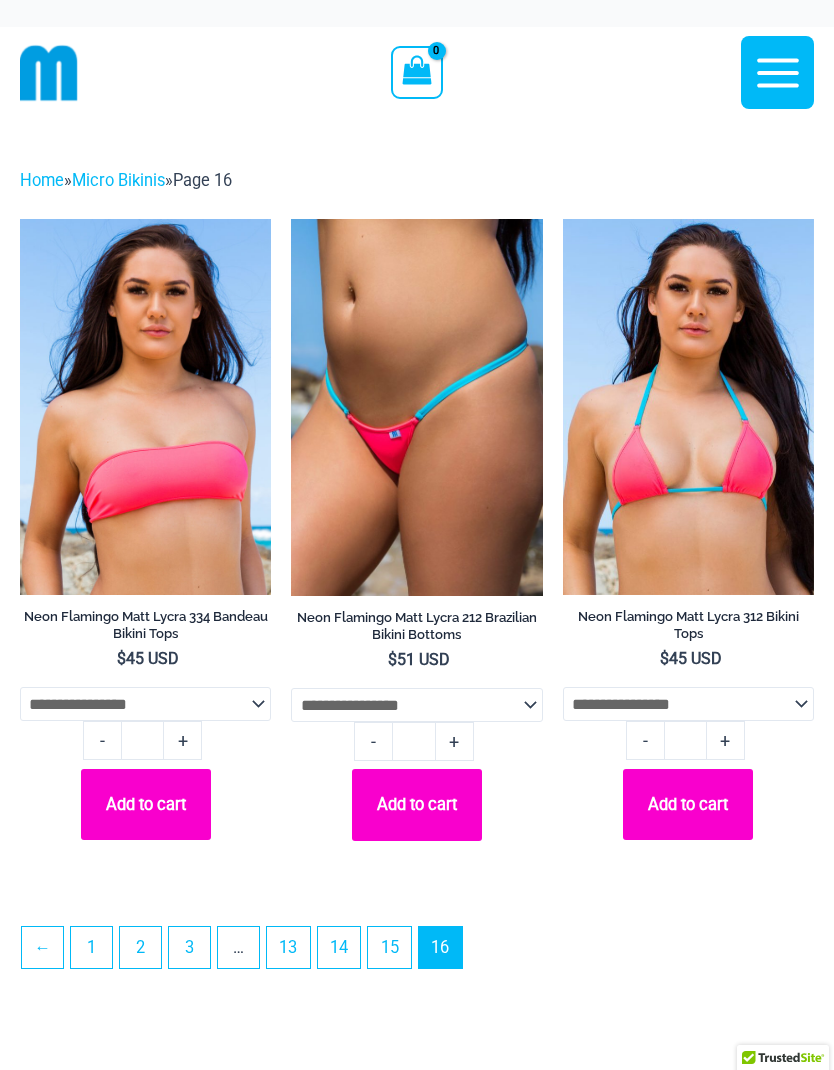 scroll, scrollTop: 0, scrollLeft: 0, axis: both 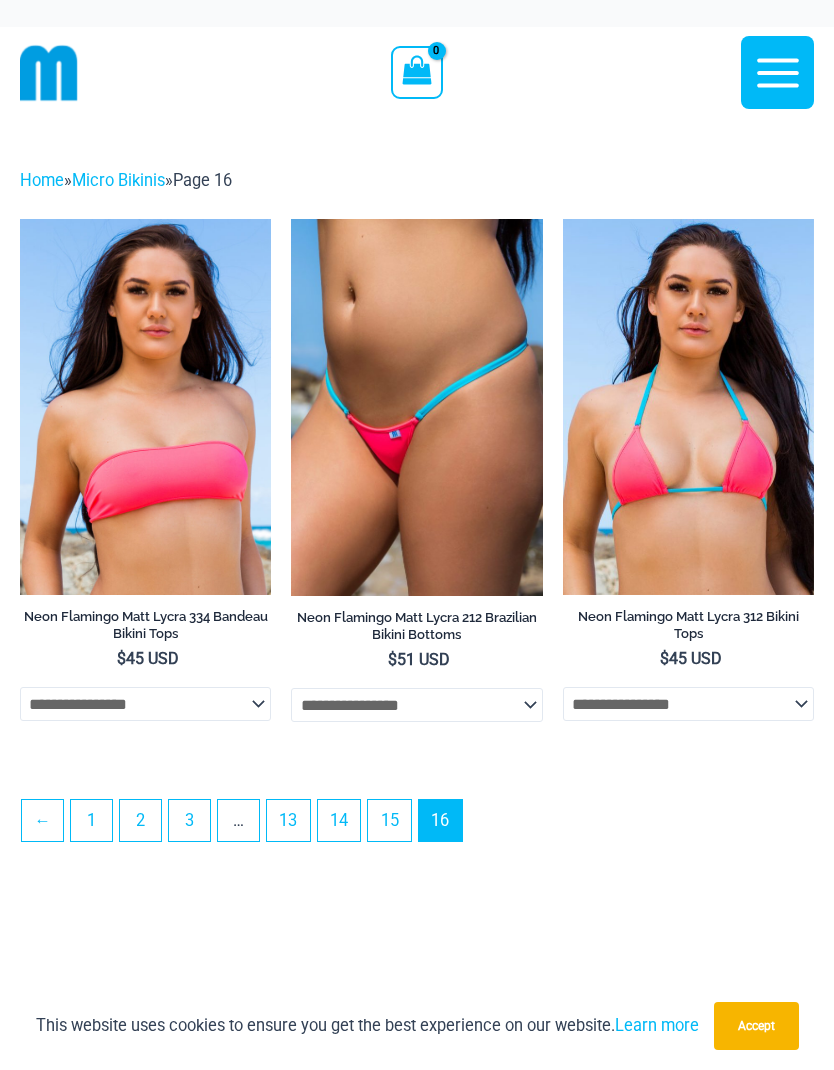 click on "15" at bounding box center [389, 820] 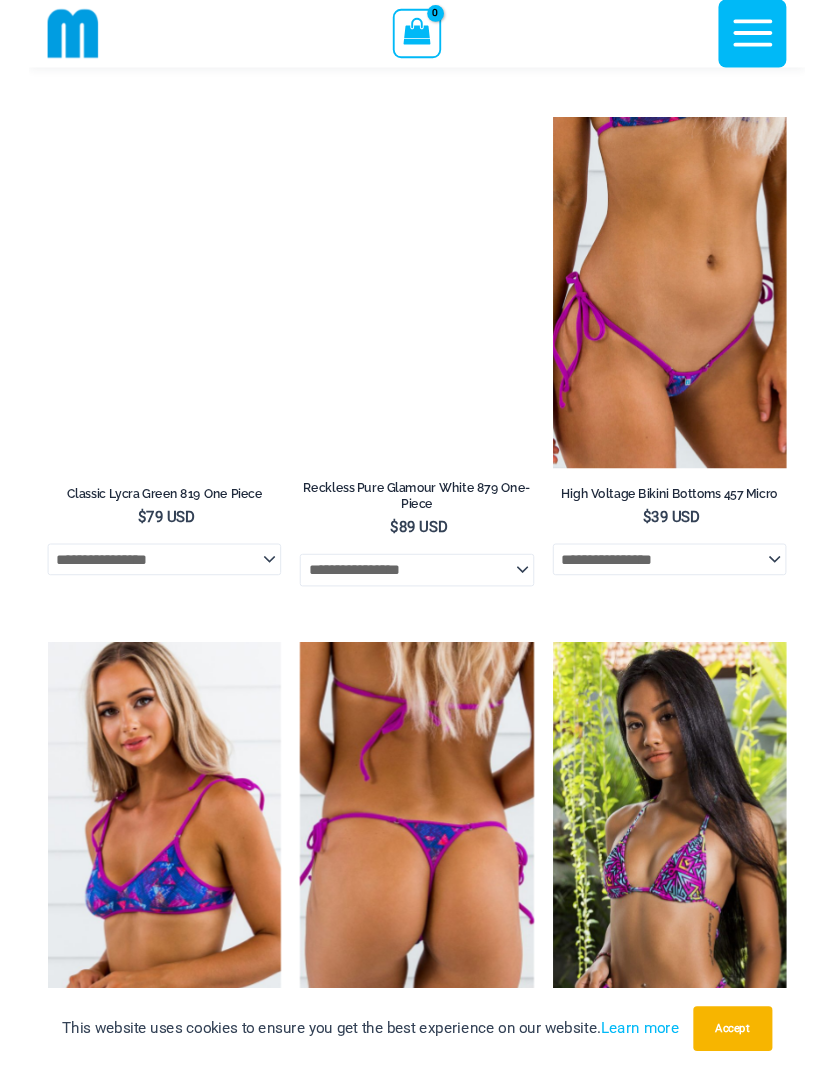 scroll, scrollTop: 4634, scrollLeft: 0, axis: vertical 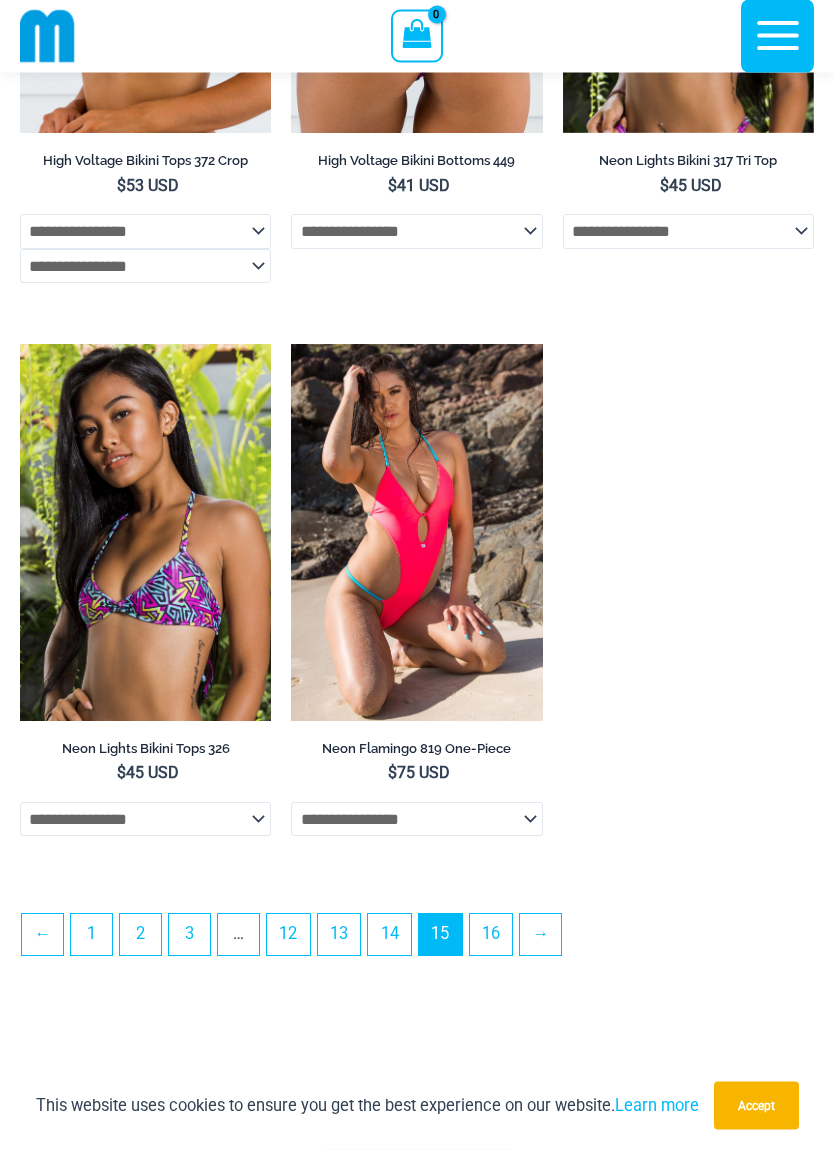 click on "14" at bounding box center [389, 935] 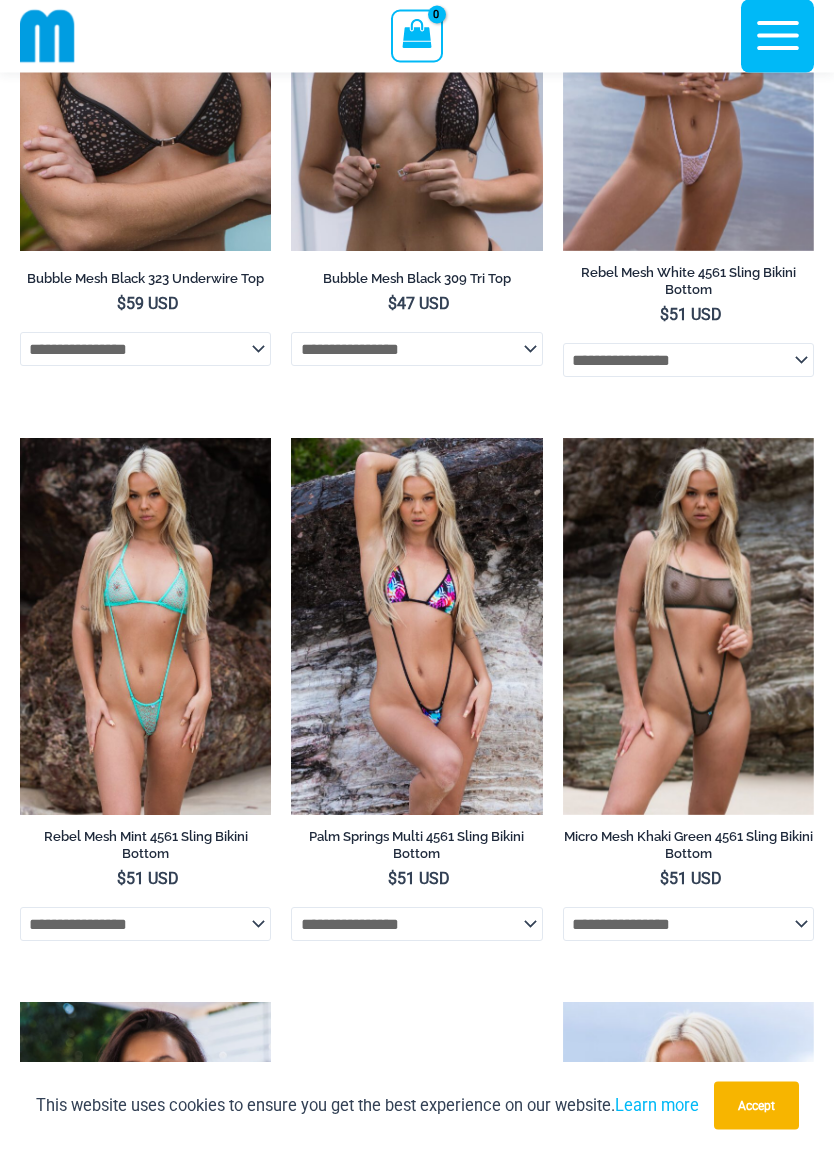 scroll, scrollTop: 329, scrollLeft: 0, axis: vertical 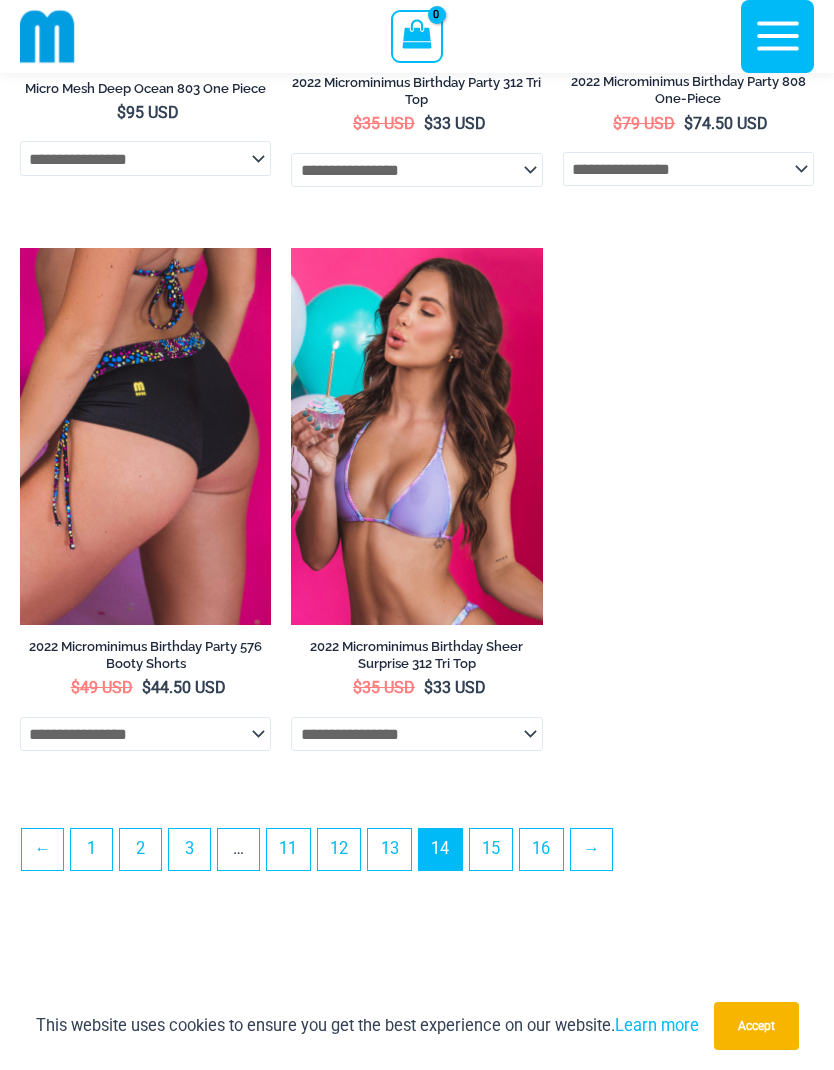 click on "13" at bounding box center (389, 849) 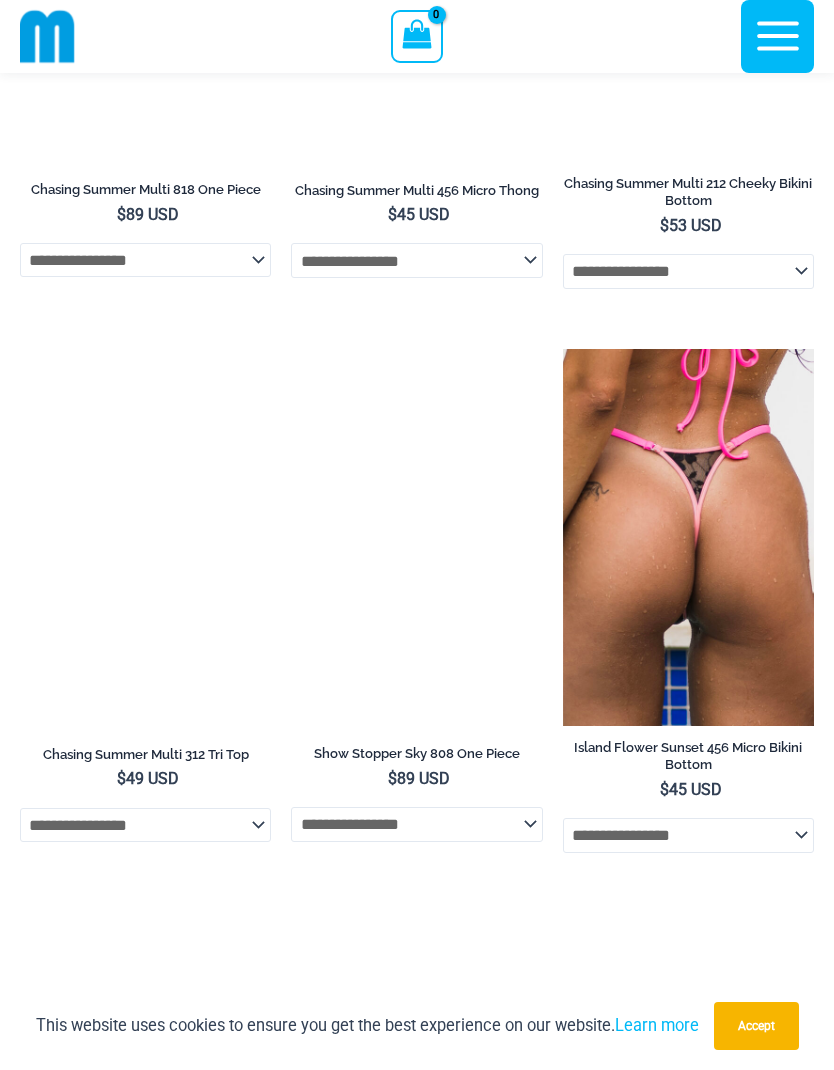 scroll, scrollTop: 2076, scrollLeft: 0, axis: vertical 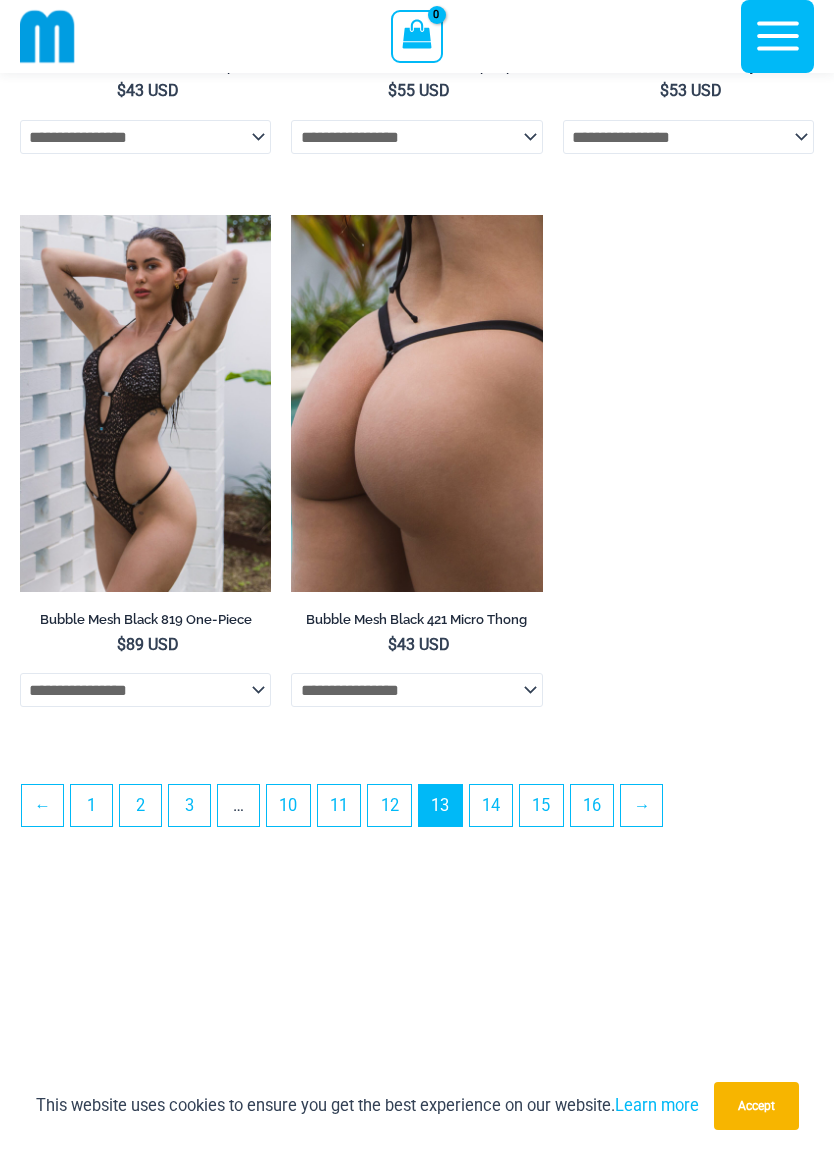 click on "12" at bounding box center (389, 805) 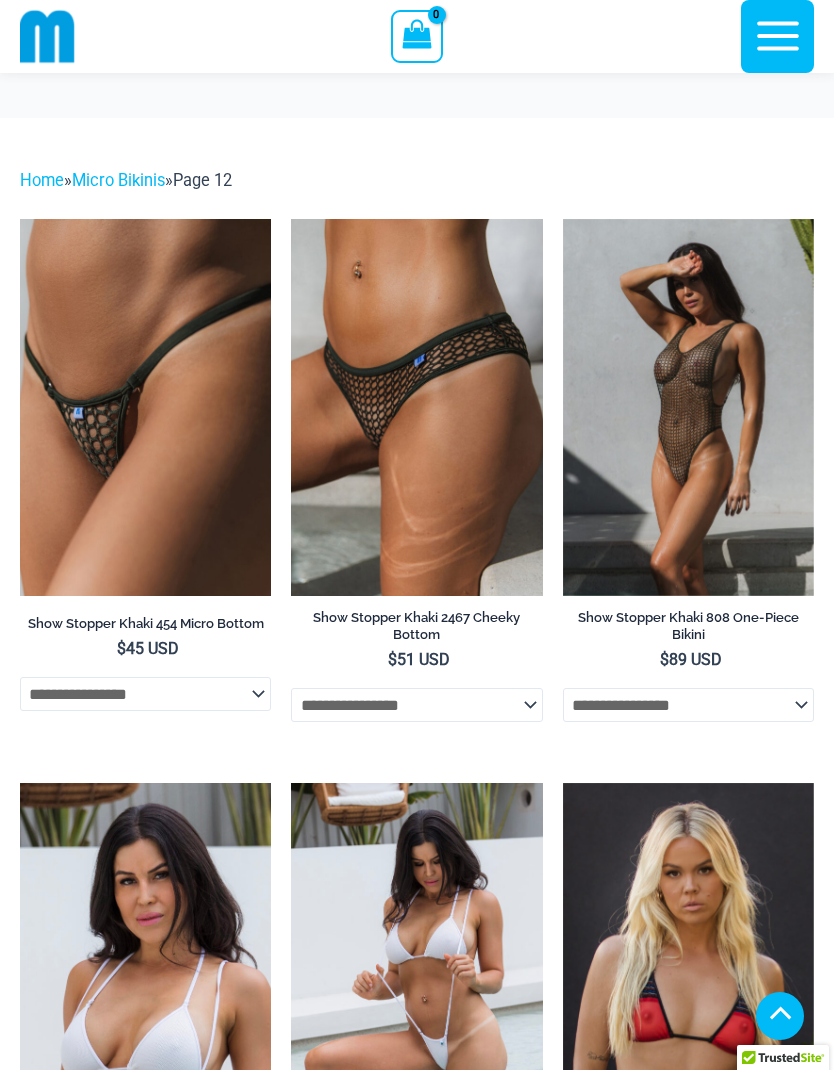 scroll, scrollTop: 872, scrollLeft: 0, axis: vertical 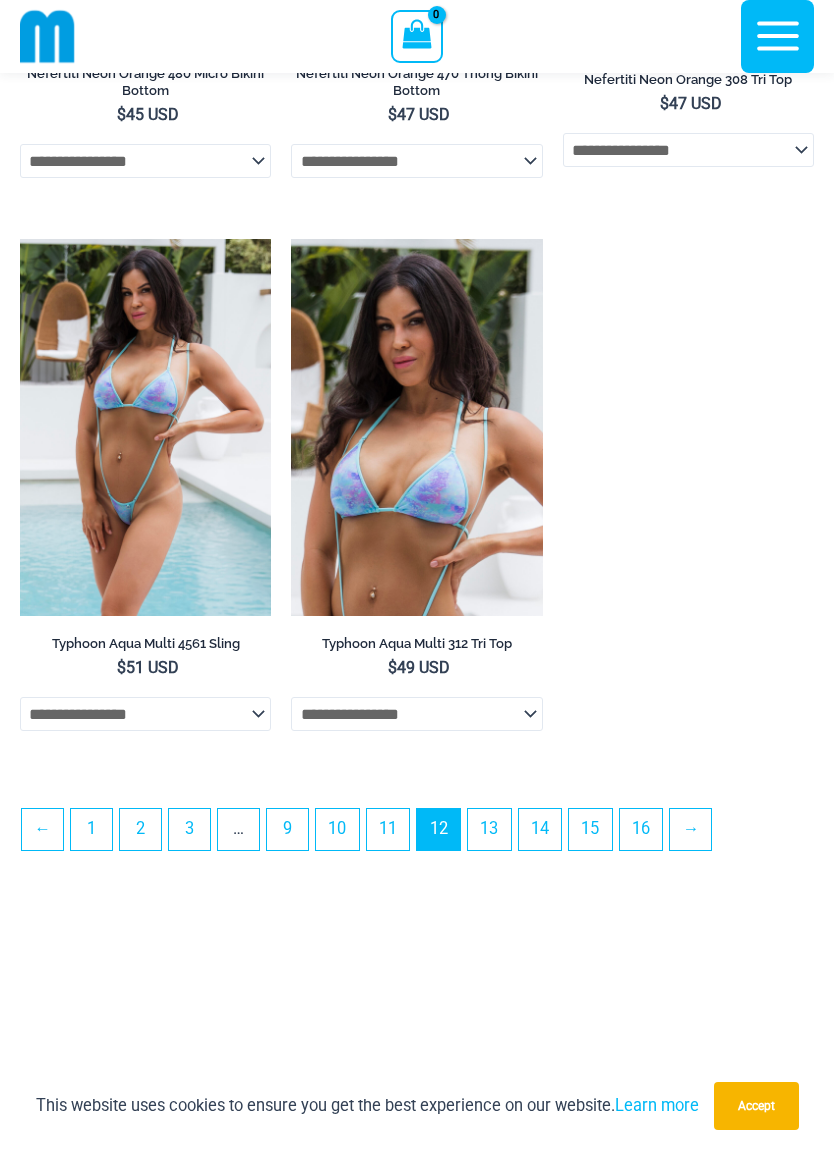 click on "11" at bounding box center (388, 829) 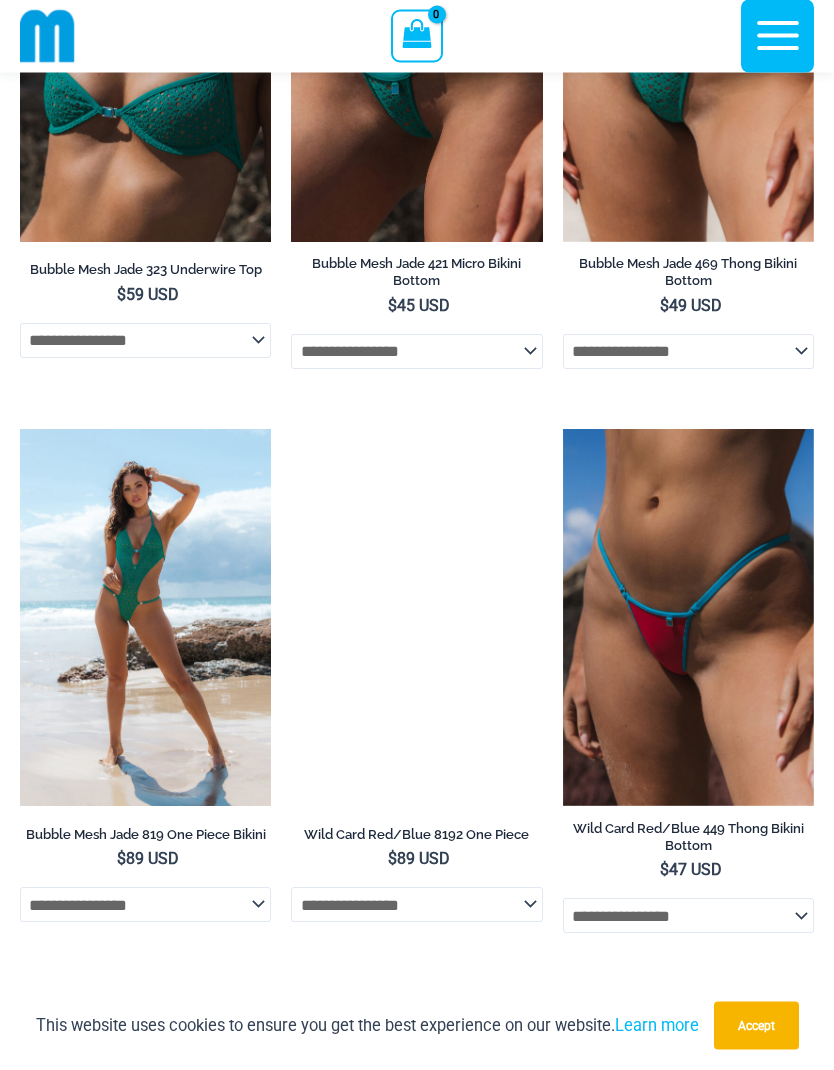 scroll, scrollTop: 2017, scrollLeft: 0, axis: vertical 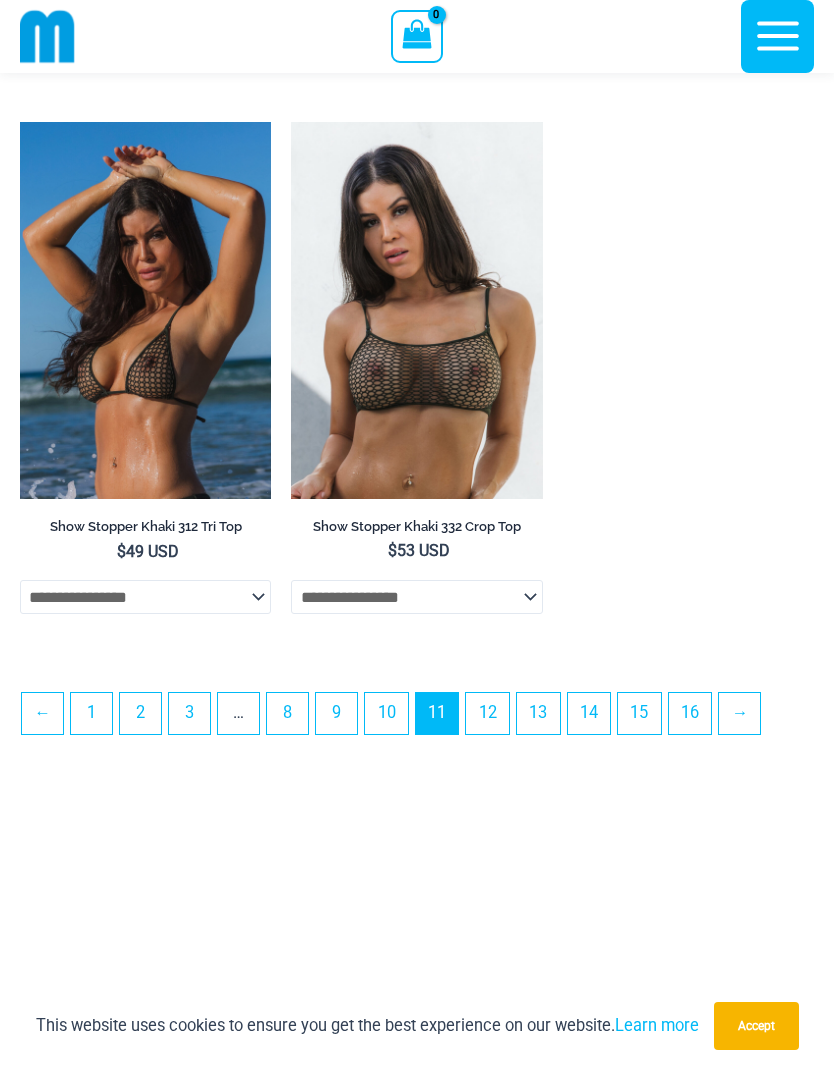 click on "10" at bounding box center (386, 713) 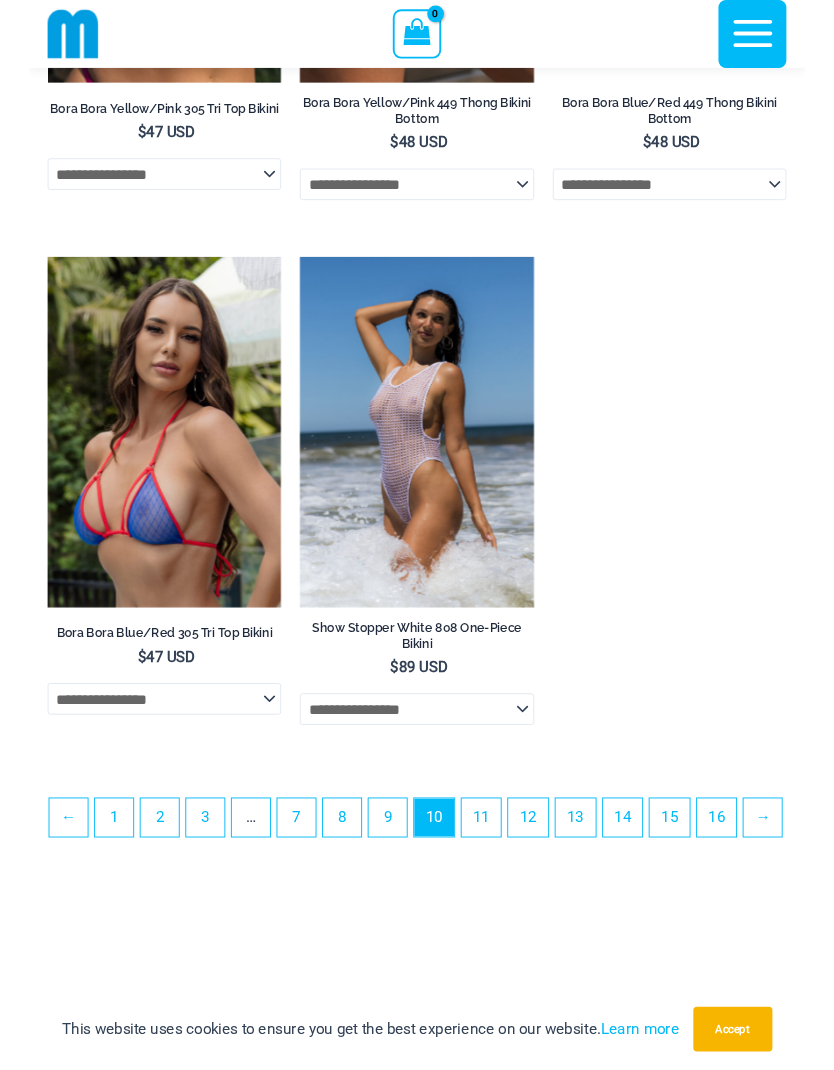 scroll, scrollTop: 5613, scrollLeft: 0, axis: vertical 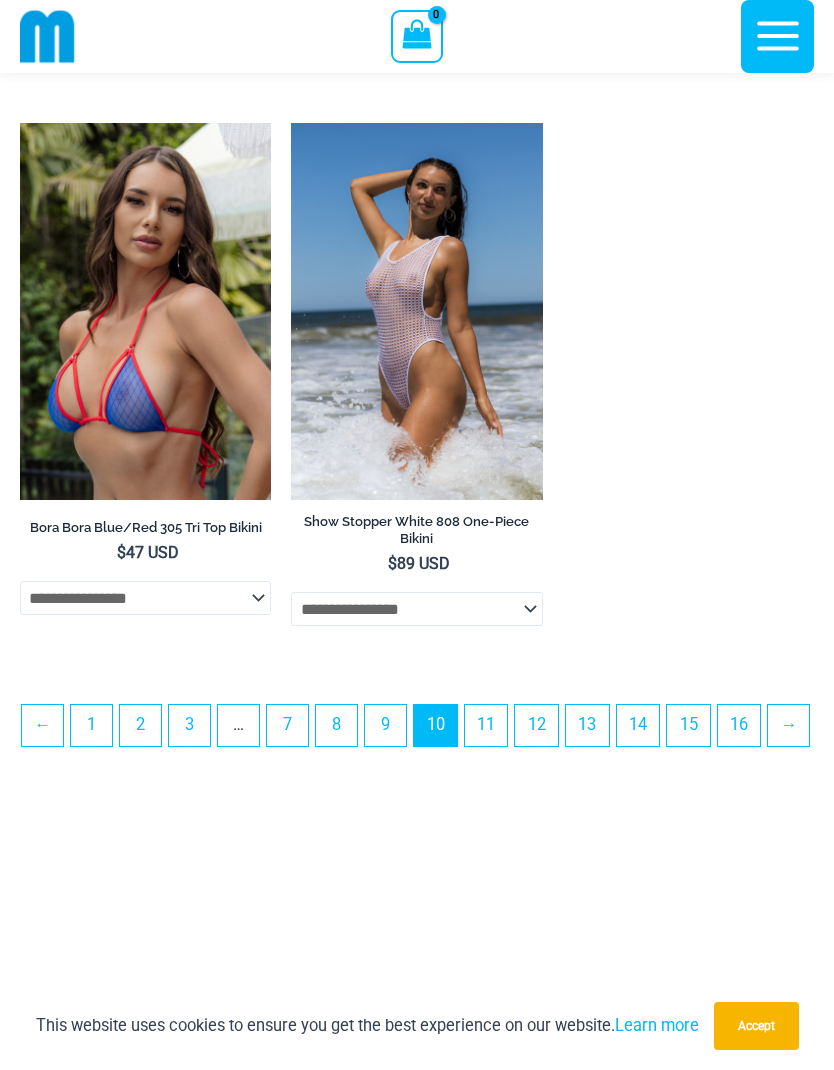 click on "9" at bounding box center (385, 725) 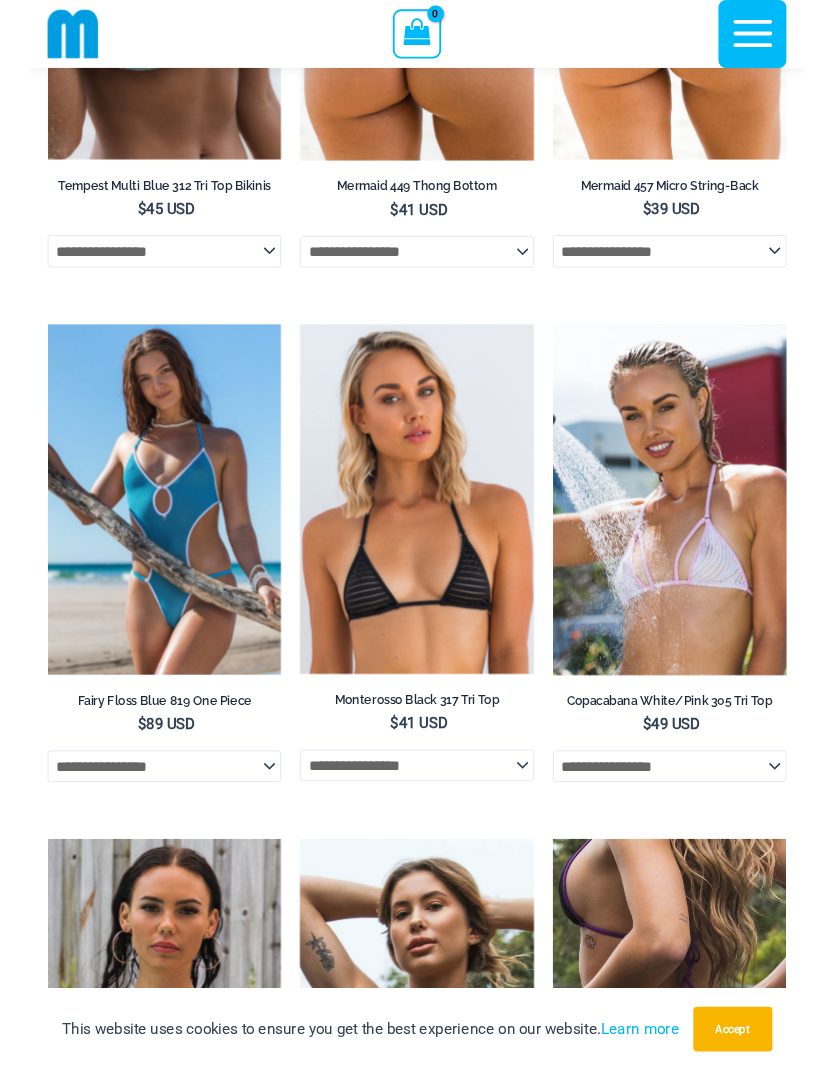 scroll, scrollTop: 2731, scrollLeft: 0, axis: vertical 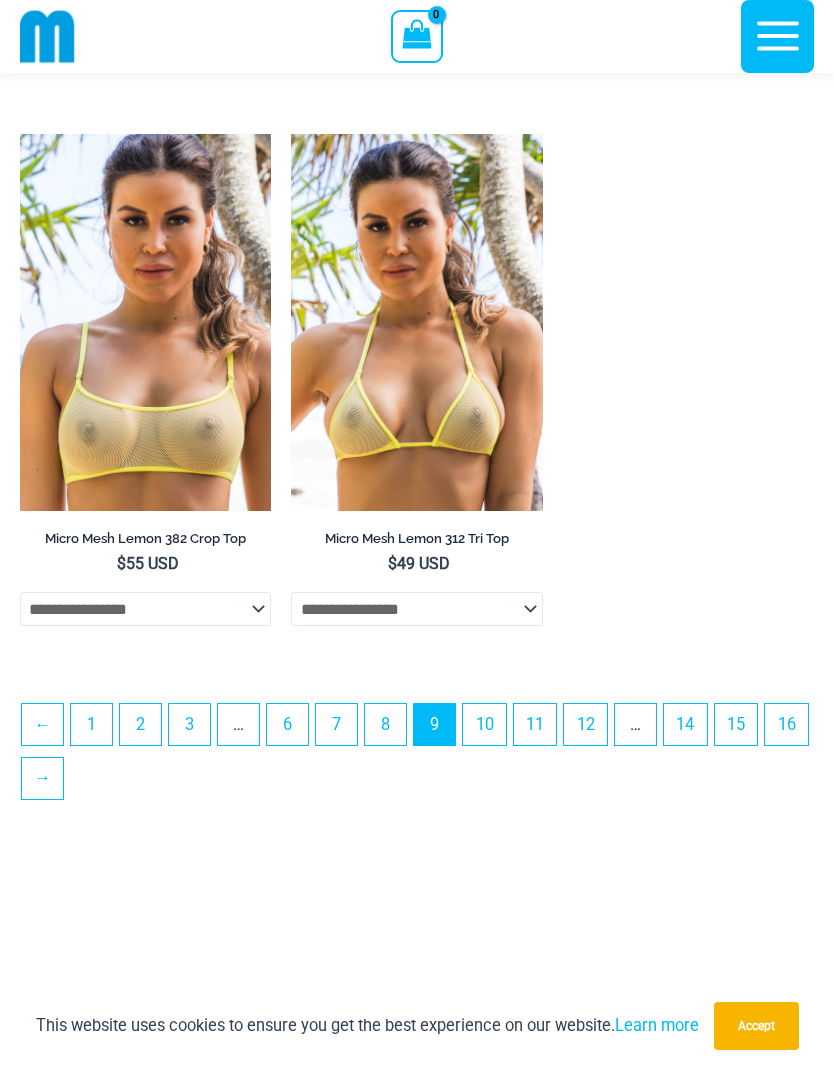 click on "8" at bounding box center (385, 724) 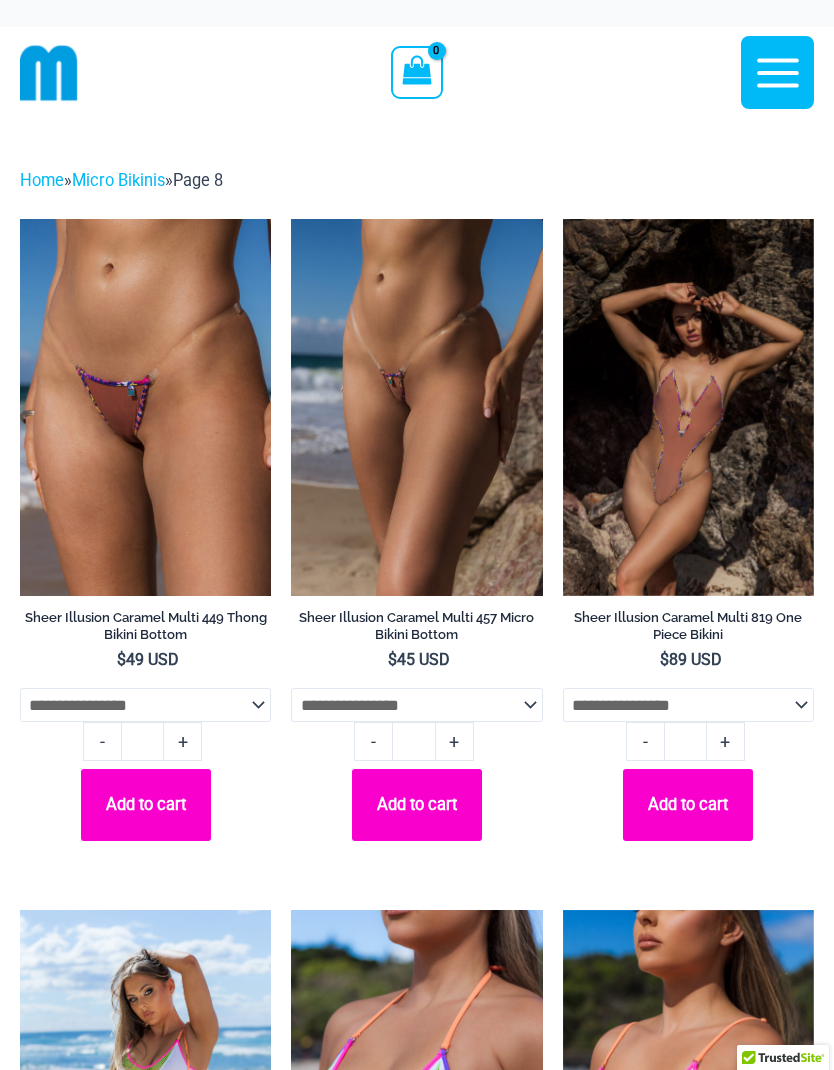 scroll, scrollTop: 0, scrollLeft: 0, axis: both 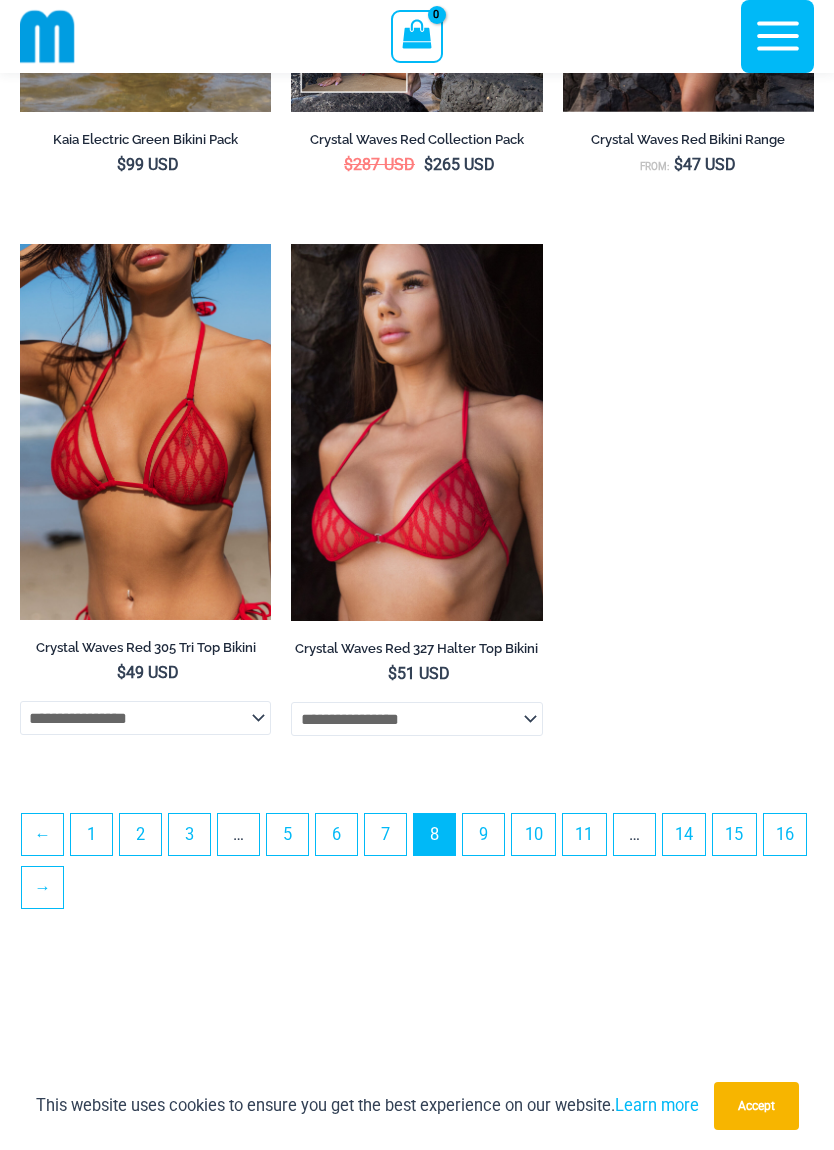 click on "7" at bounding box center (385, 834) 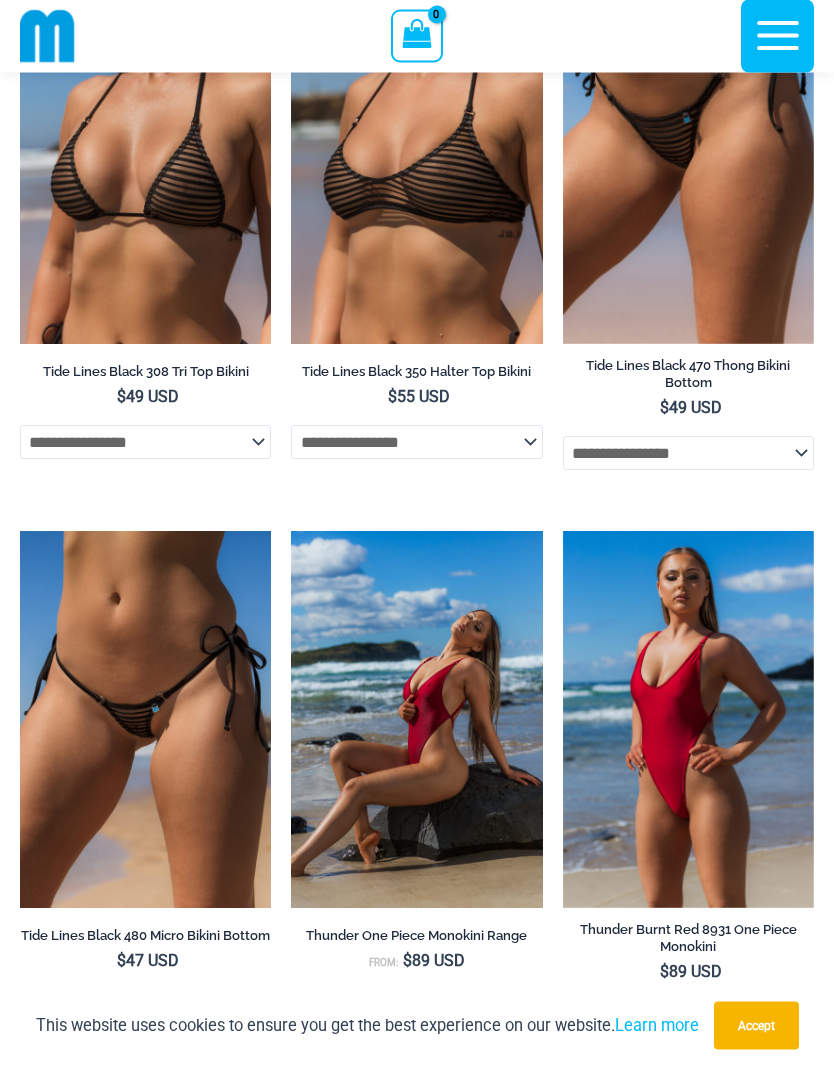 scroll, scrollTop: 4679, scrollLeft: 0, axis: vertical 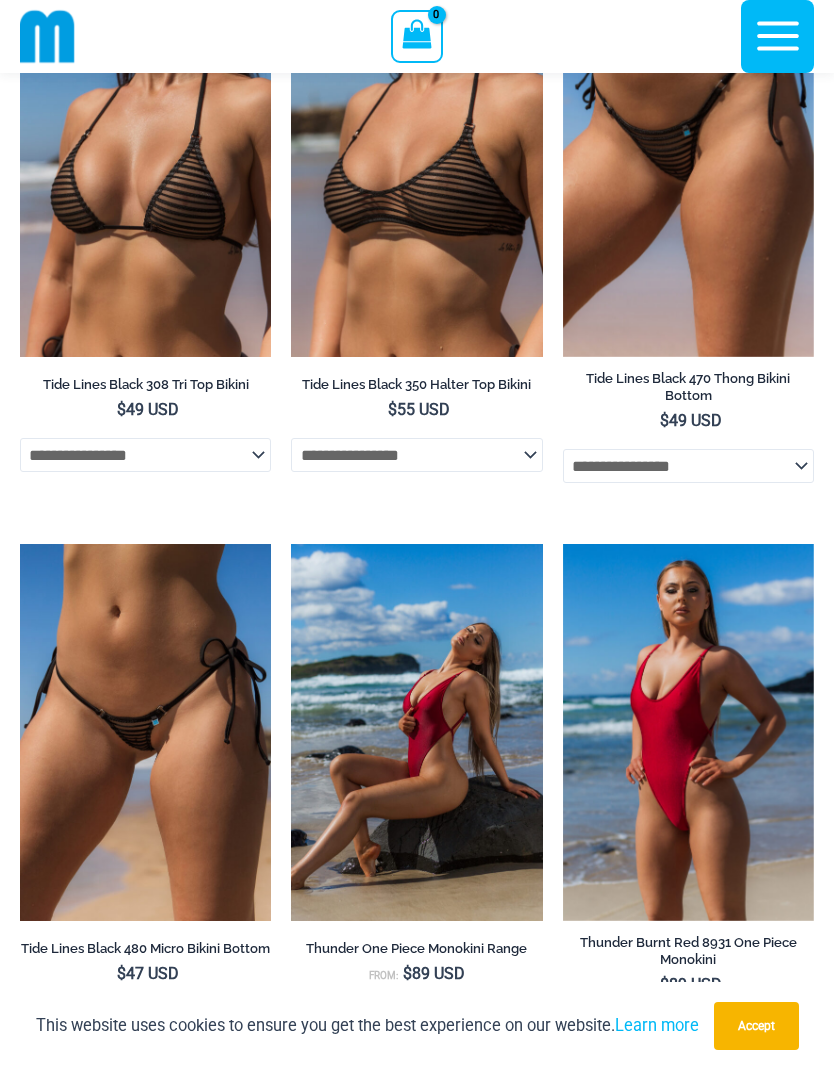 click 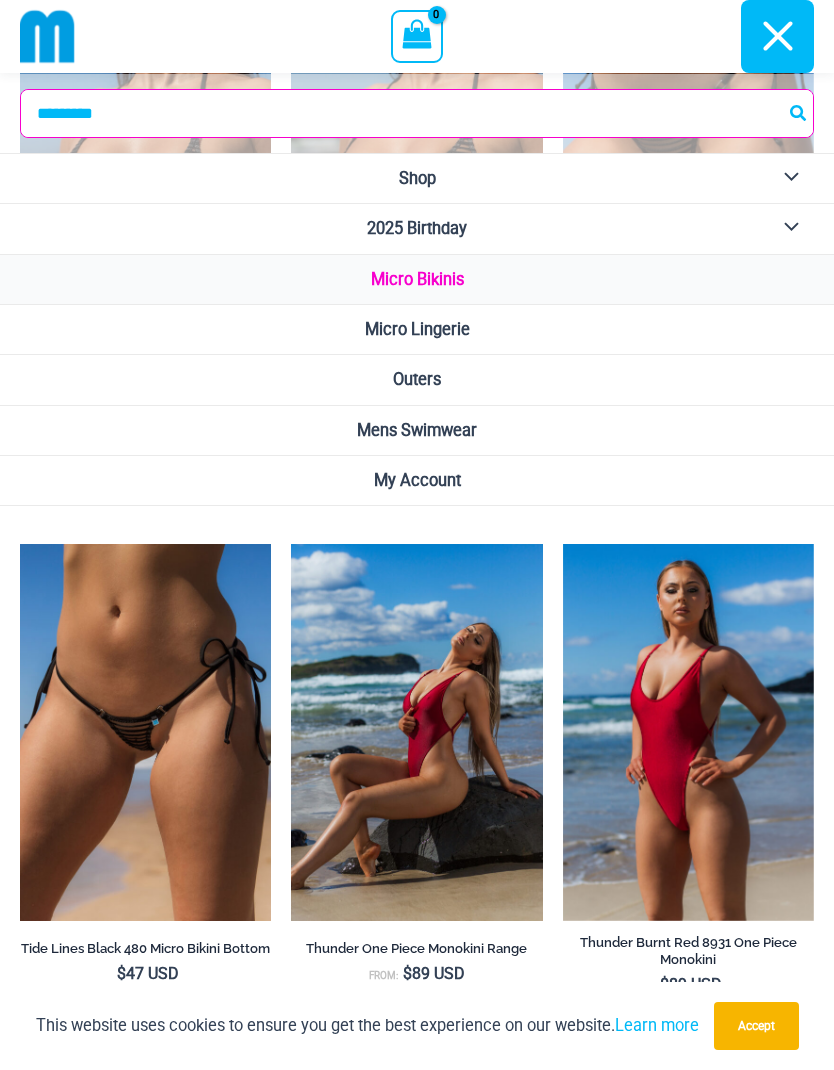 click on "Micro Lingerie" at bounding box center (417, 329) 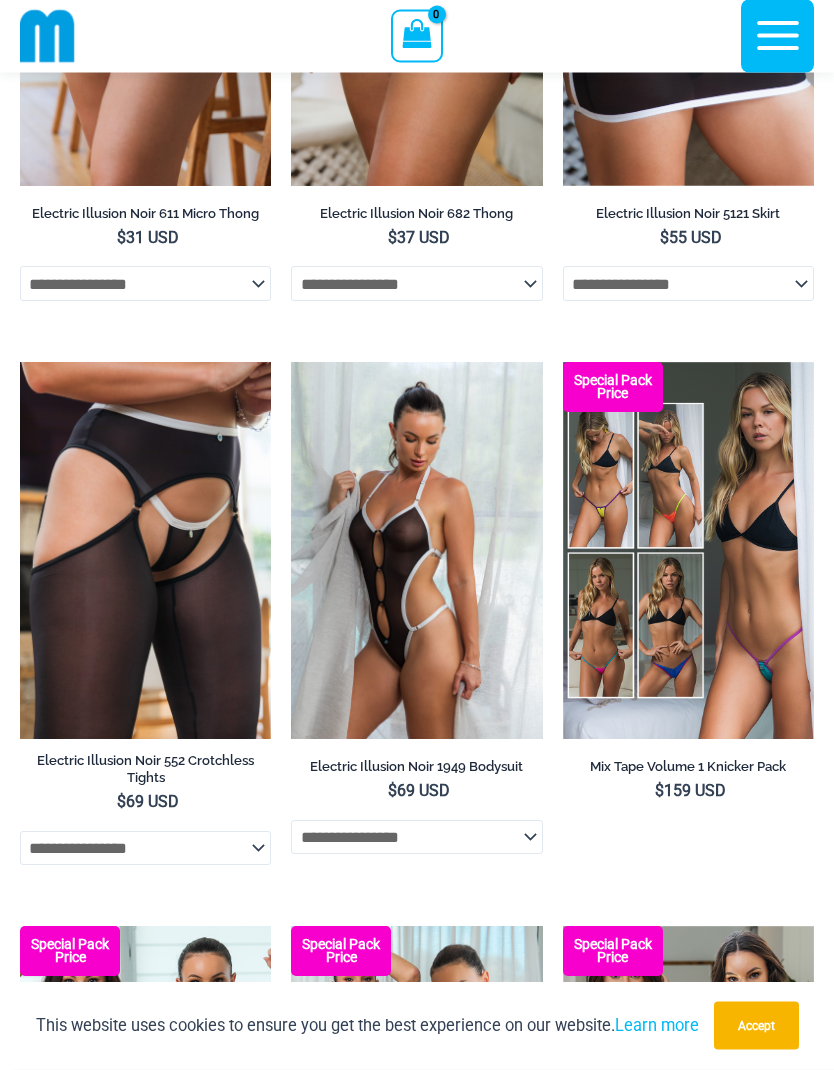 scroll, scrollTop: 3344, scrollLeft: 0, axis: vertical 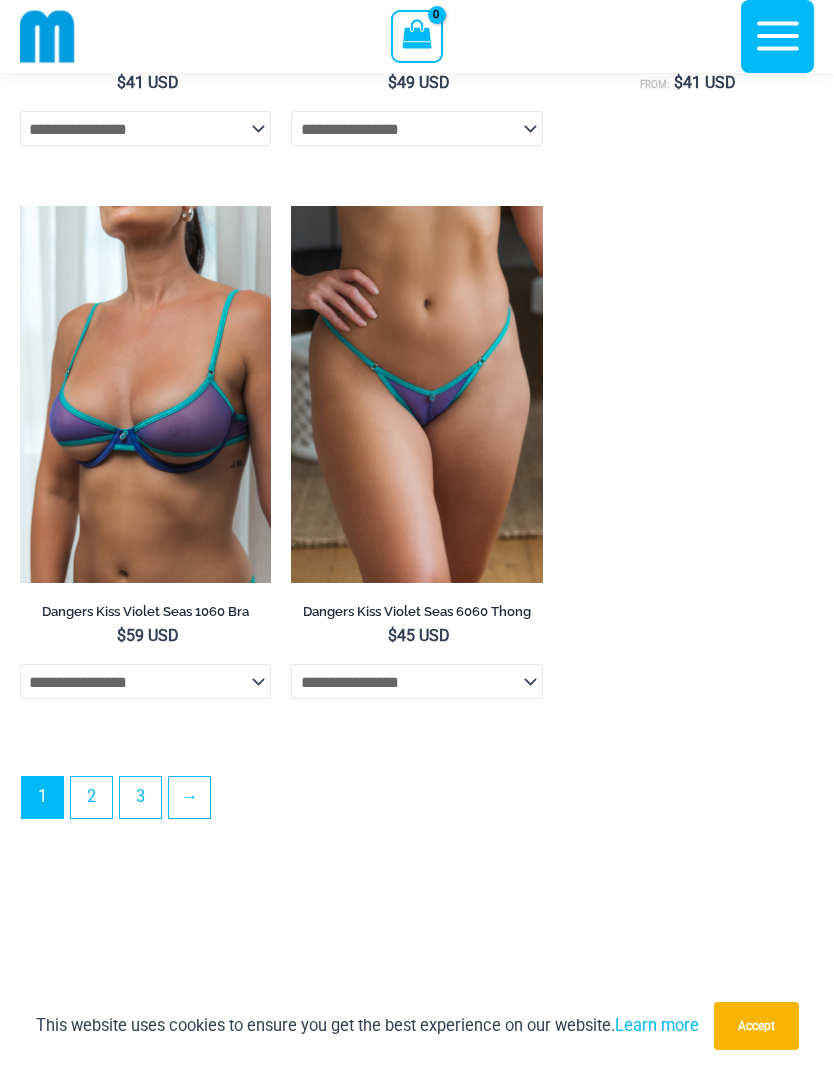 click on "2" at bounding box center [91, 797] 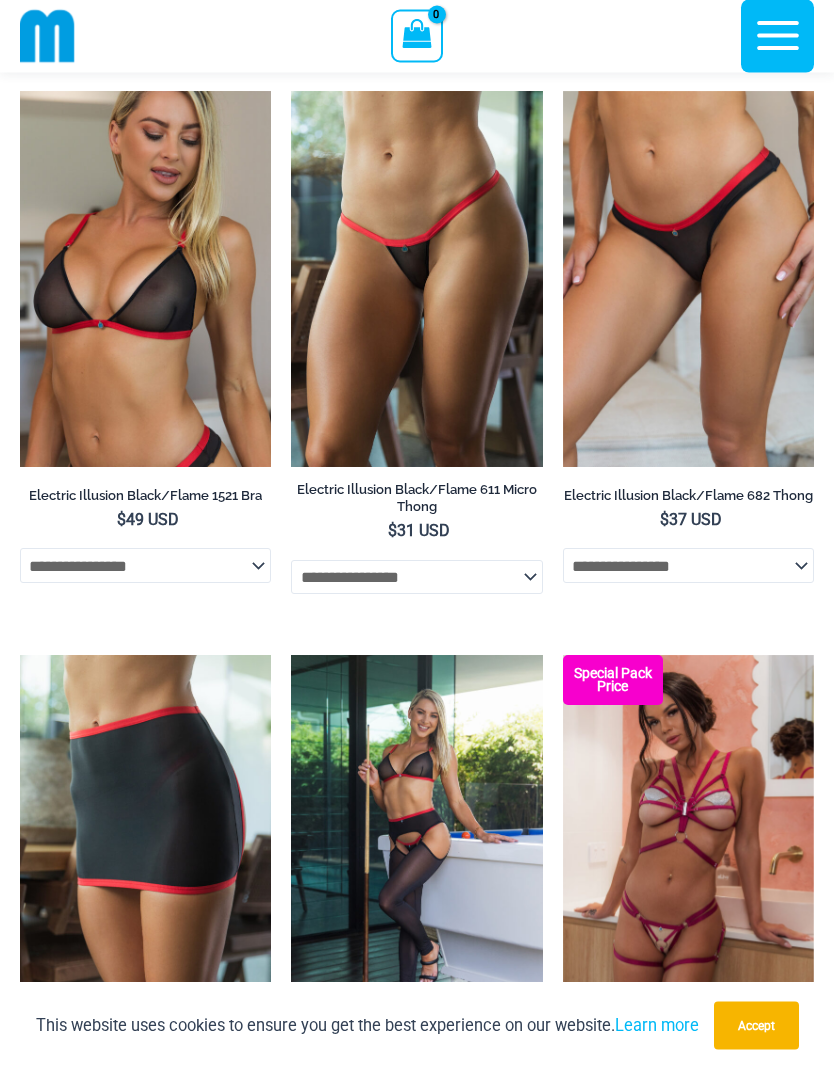 scroll, scrollTop: 3462, scrollLeft: 0, axis: vertical 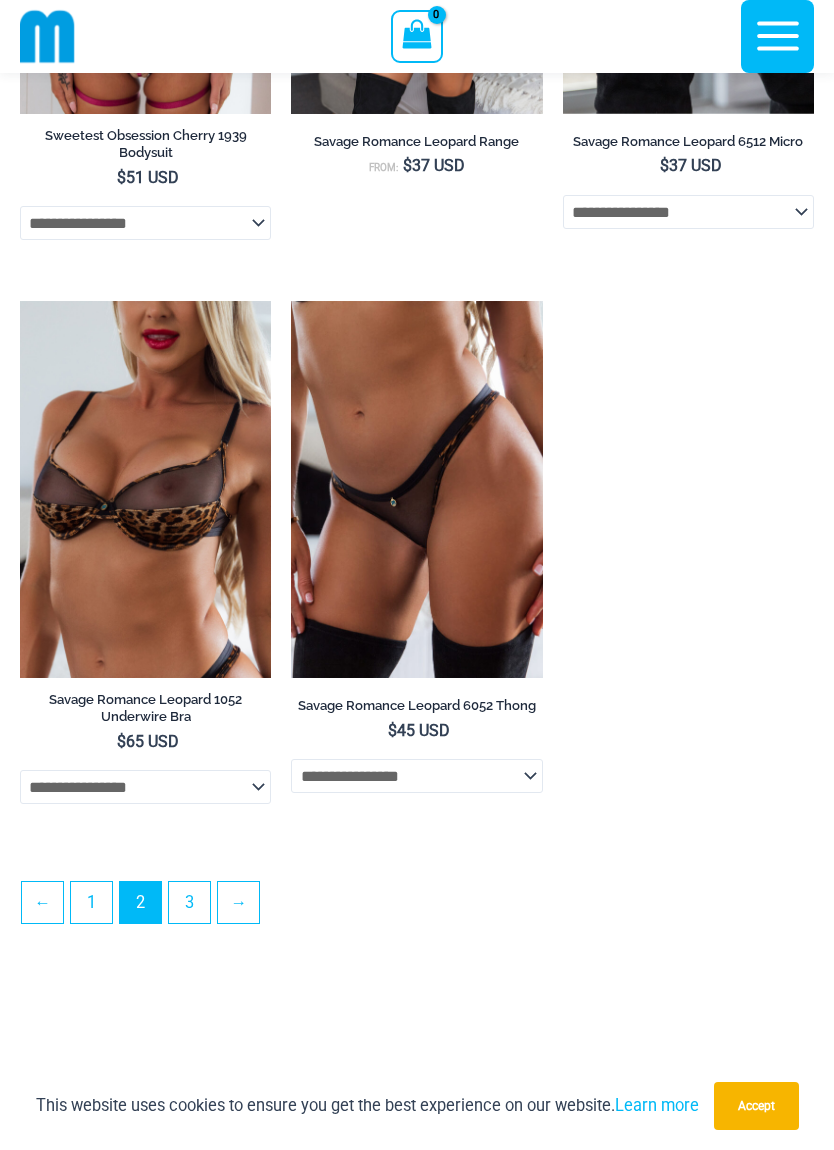 click on "3" at bounding box center [189, 902] 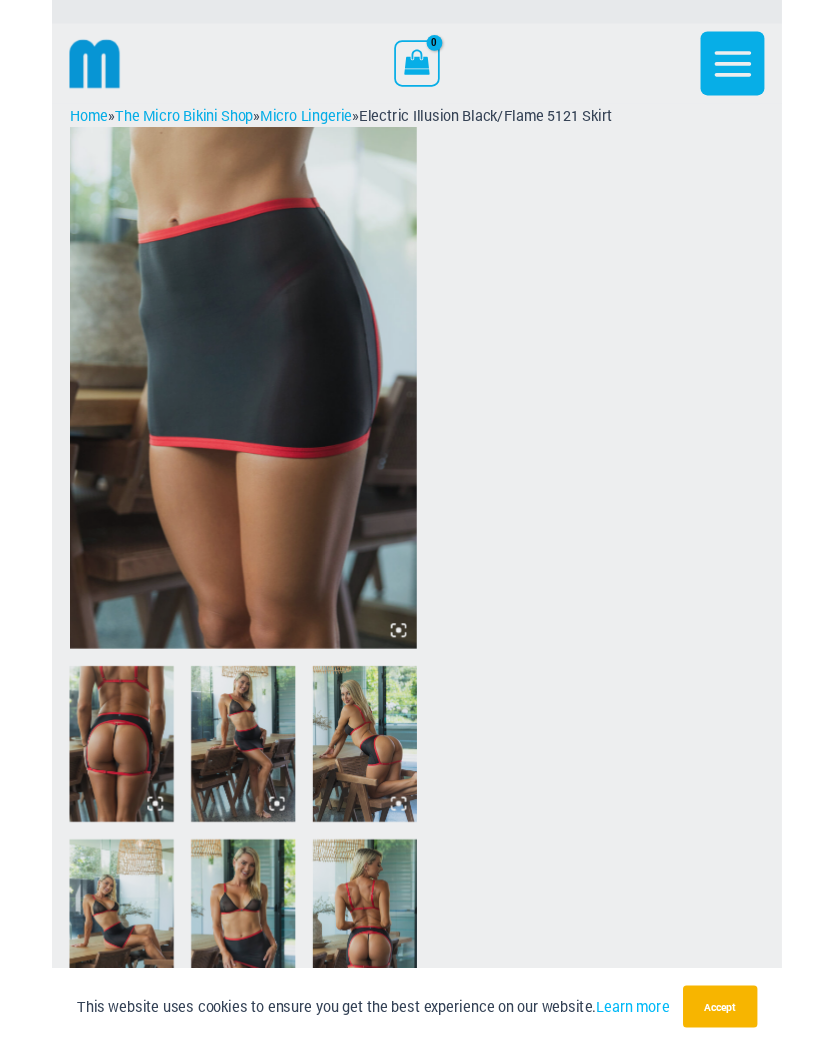 scroll, scrollTop: 0, scrollLeft: 0, axis: both 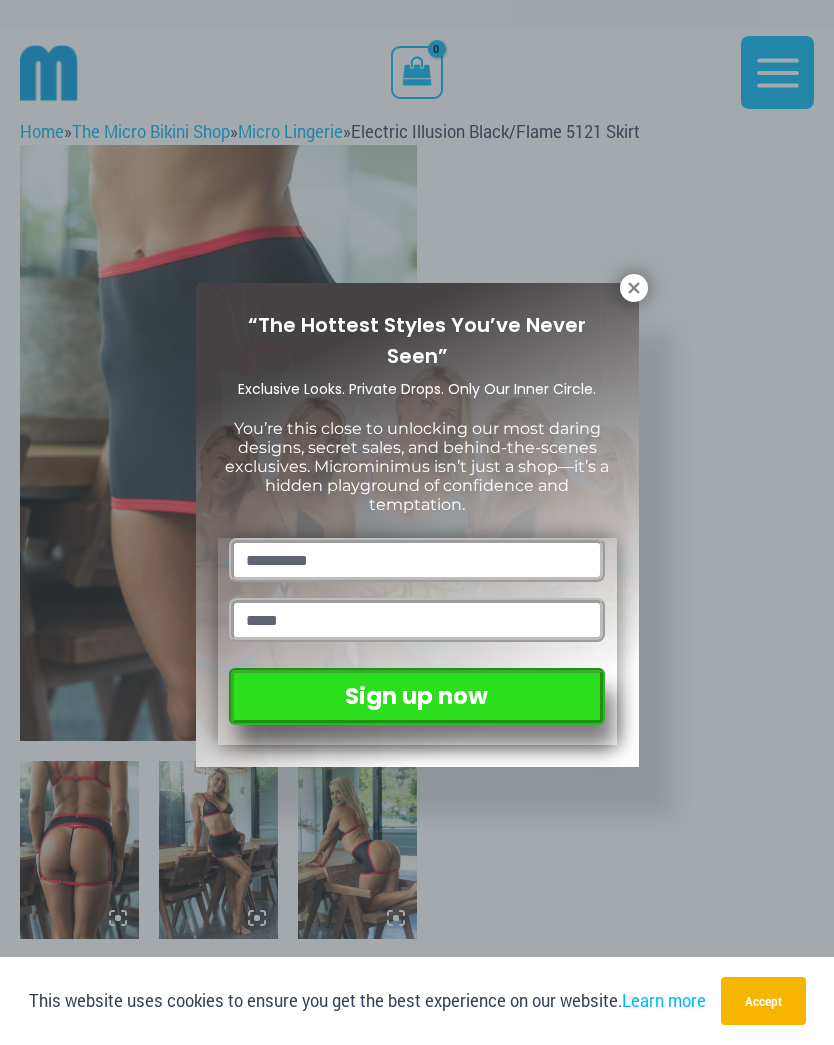 click 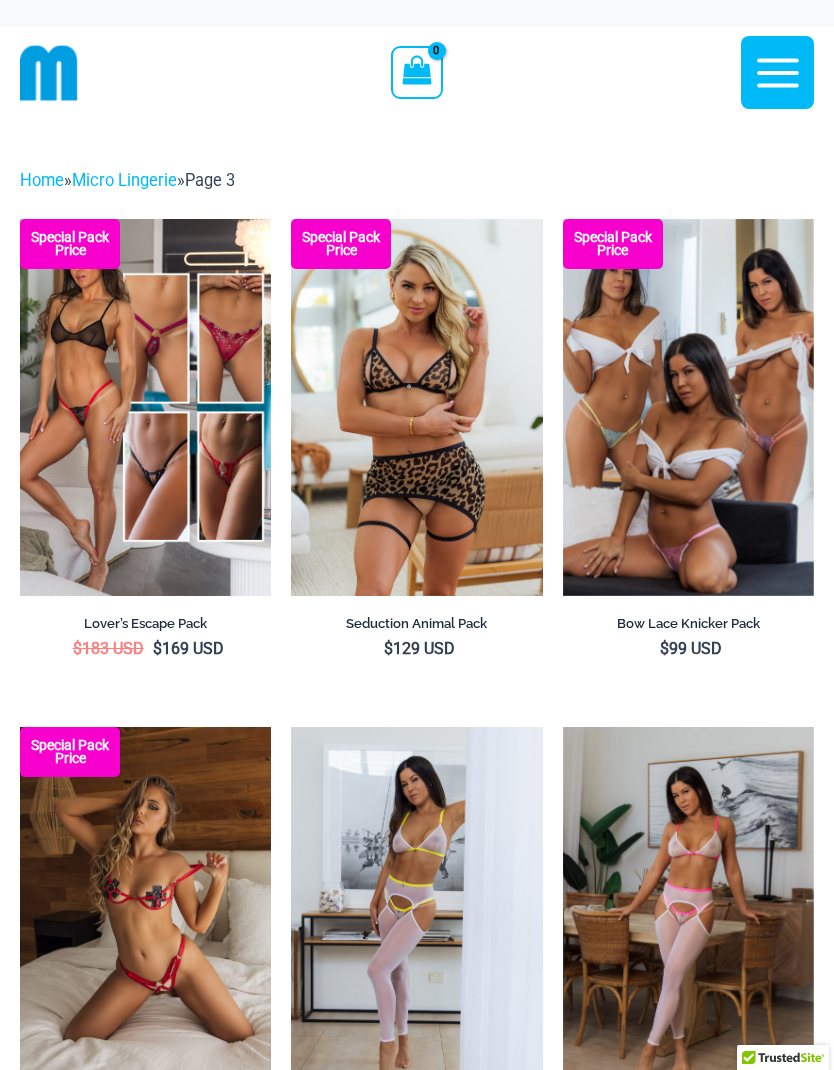 scroll, scrollTop: 0, scrollLeft: 0, axis: both 